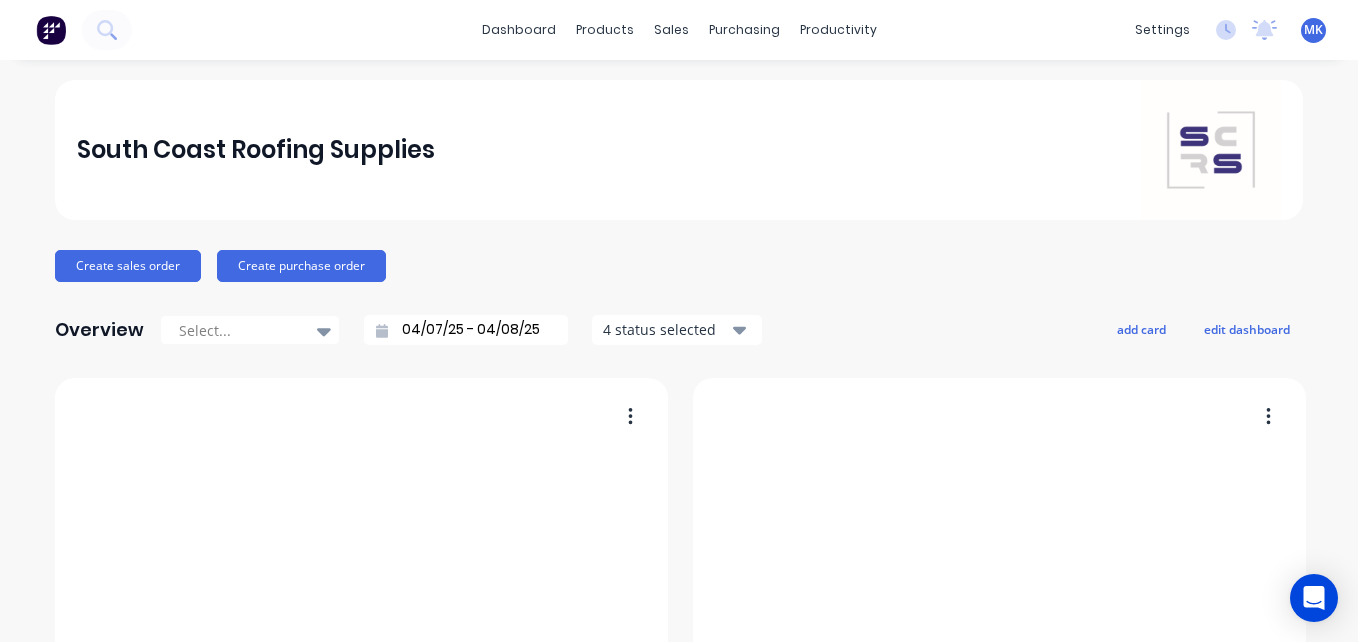 scroll, scrollTop: 0, scrollLeft: 0, axis: both 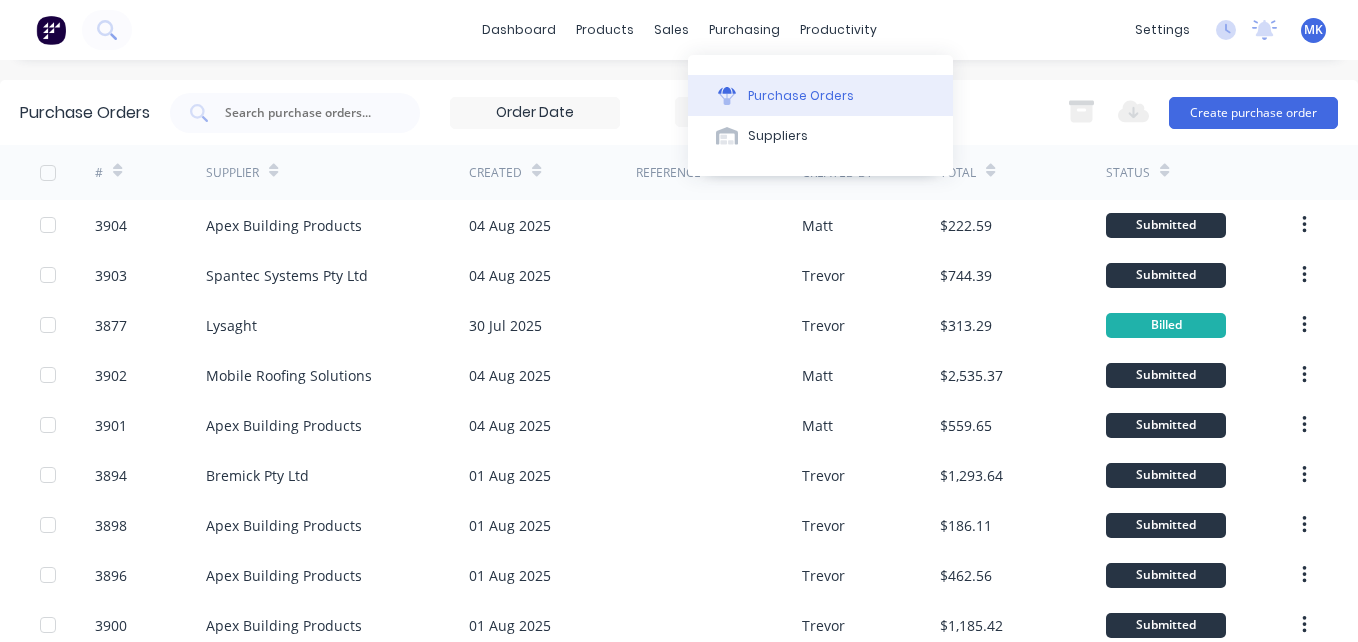 click on "Purchase Orders" at bounding box center (820, 95) 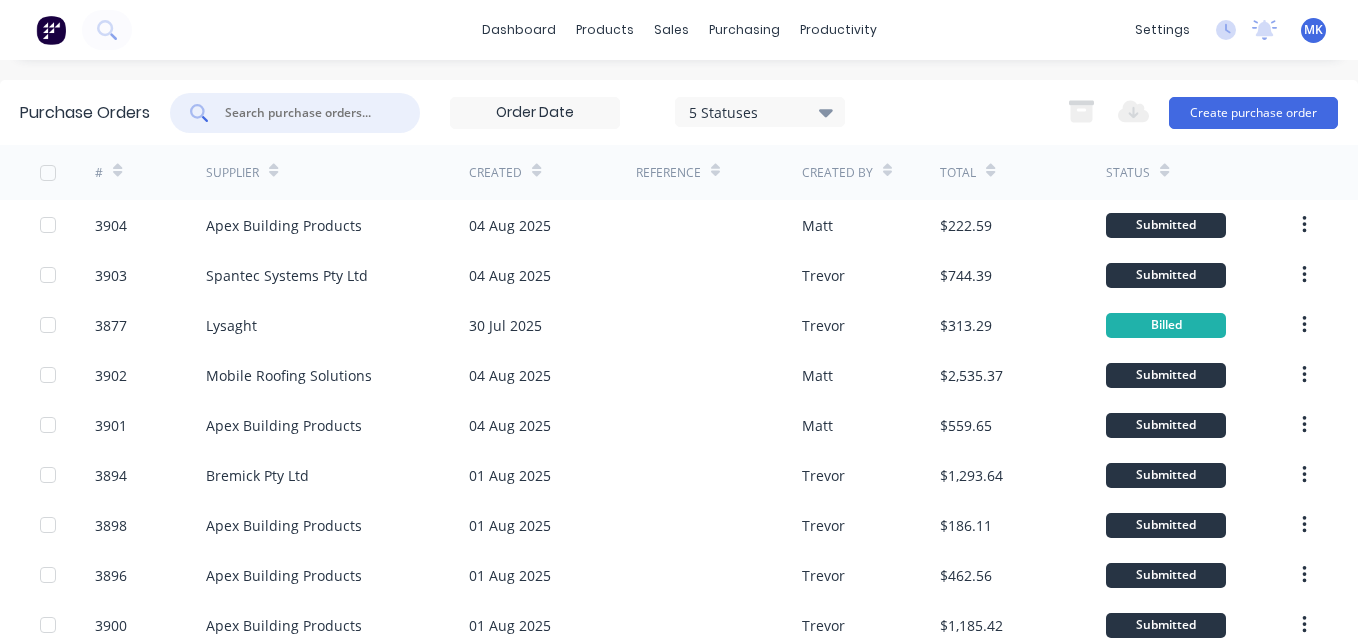 click at bounding box center [306, 113] 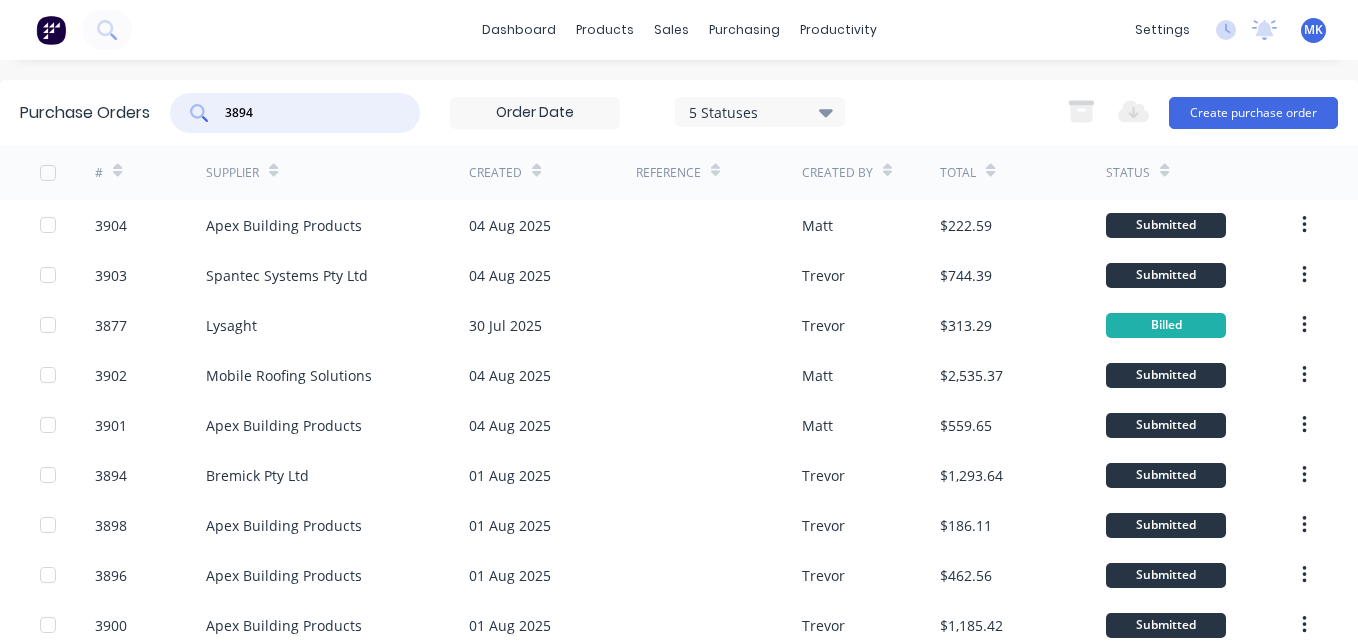 type on "3894" 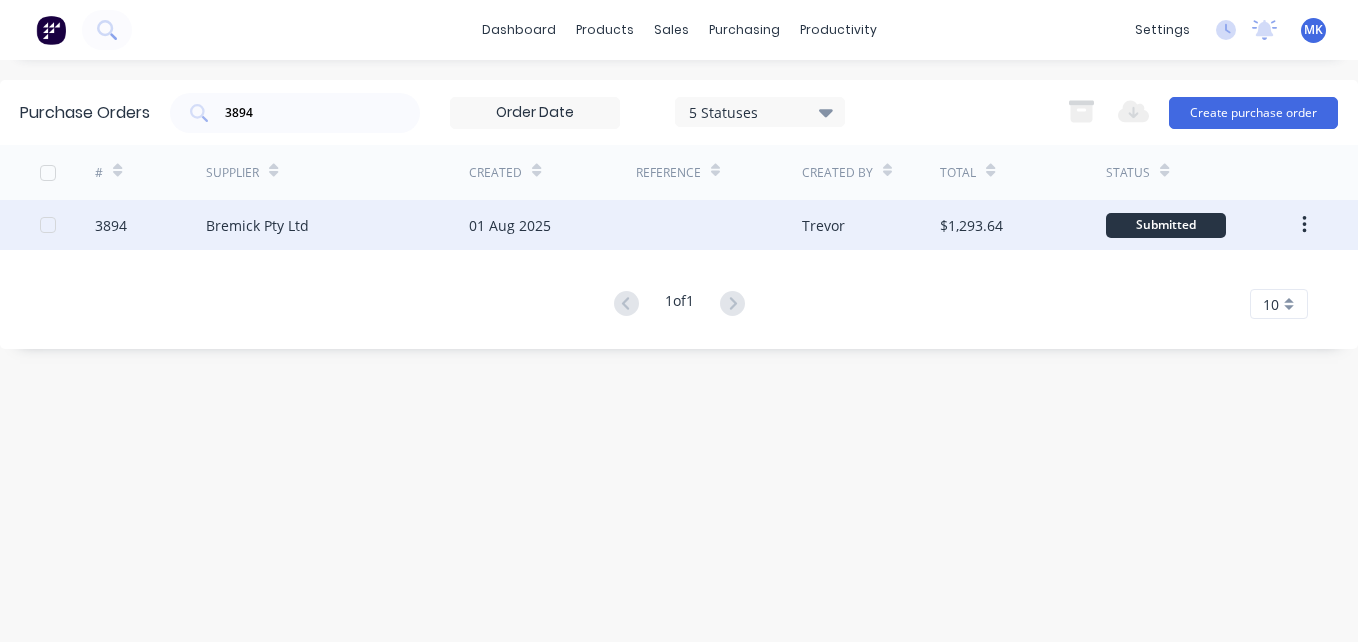 click on "Trevor" at bounding box center (823, 225) 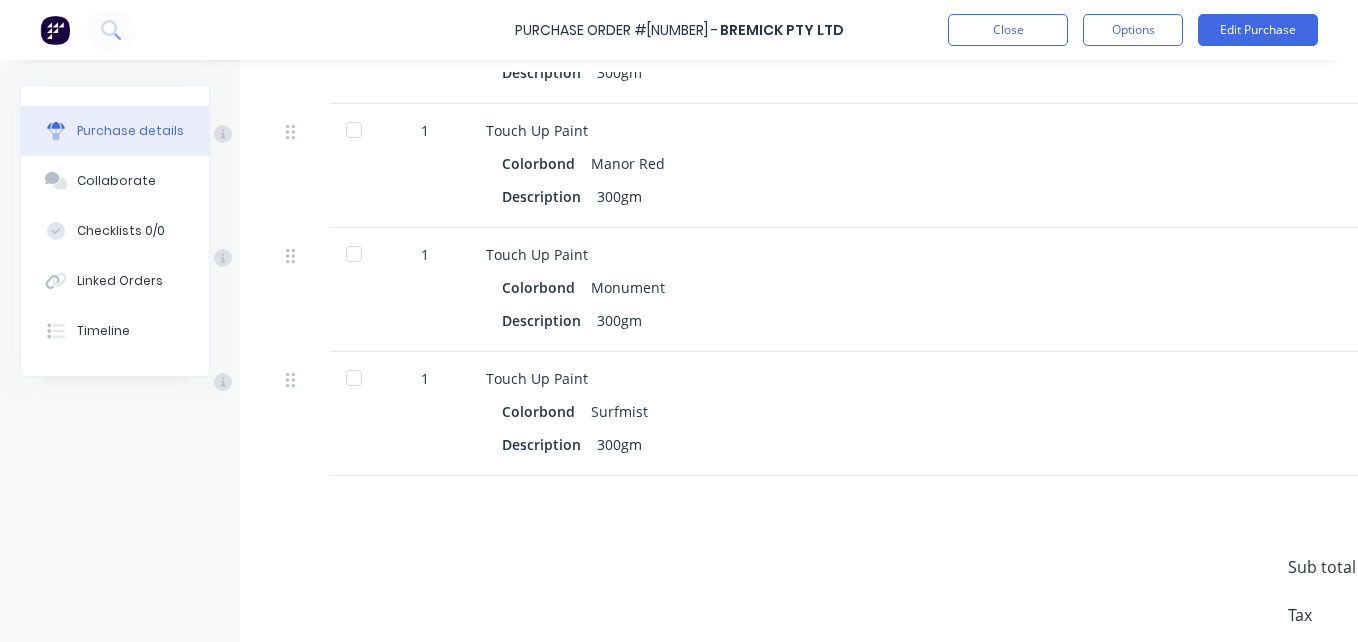 scroll, scrollTop: 3200, scrollLeft: 0, axis: vertical 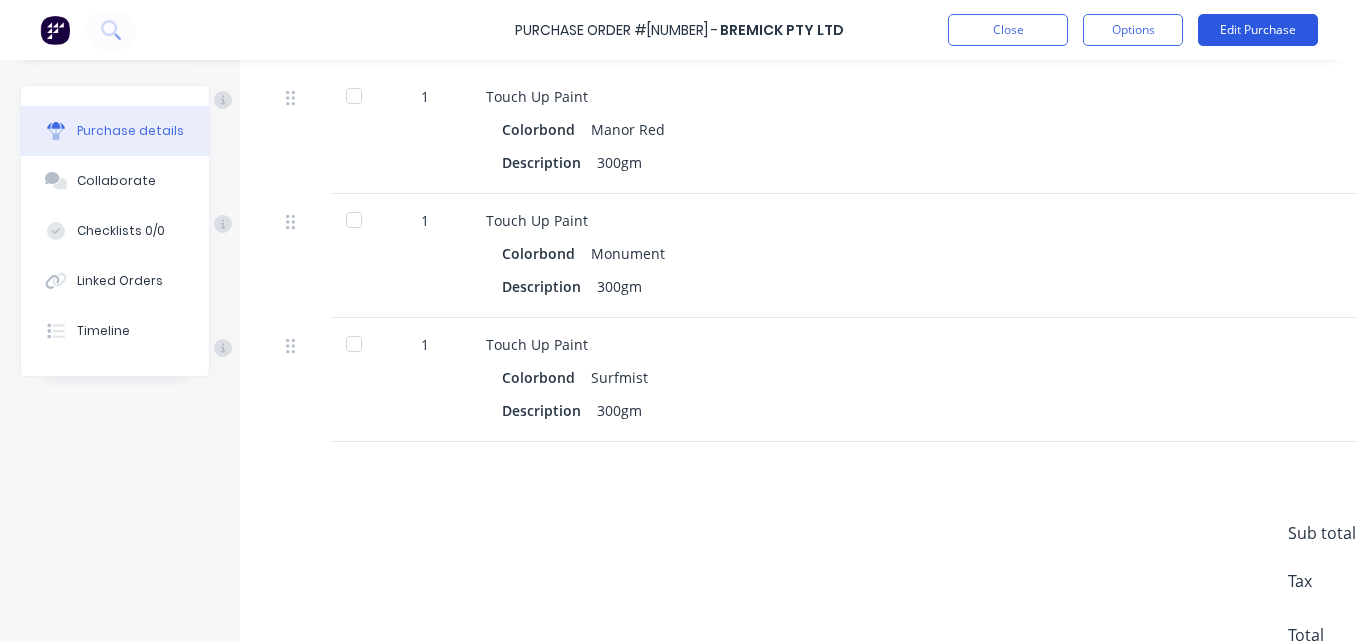 click on "Edit Purchase" at bounding box center [1258, 30] 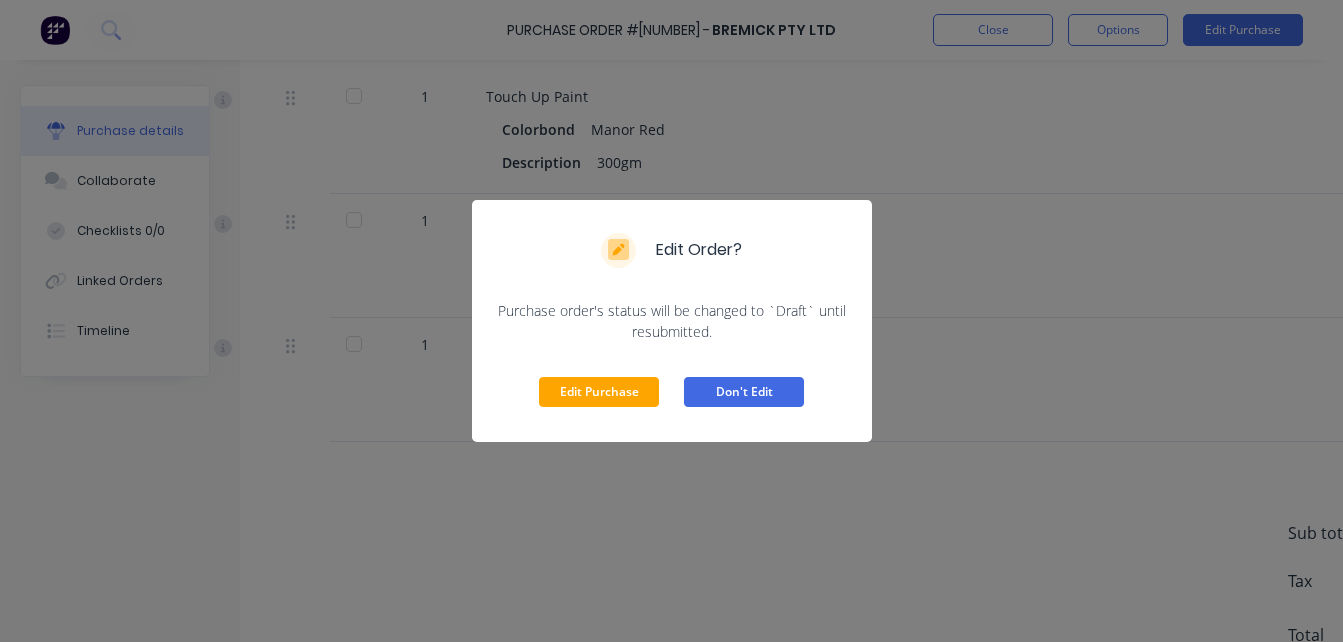 click on "Don't Edit" at bounding box center [744, 392] 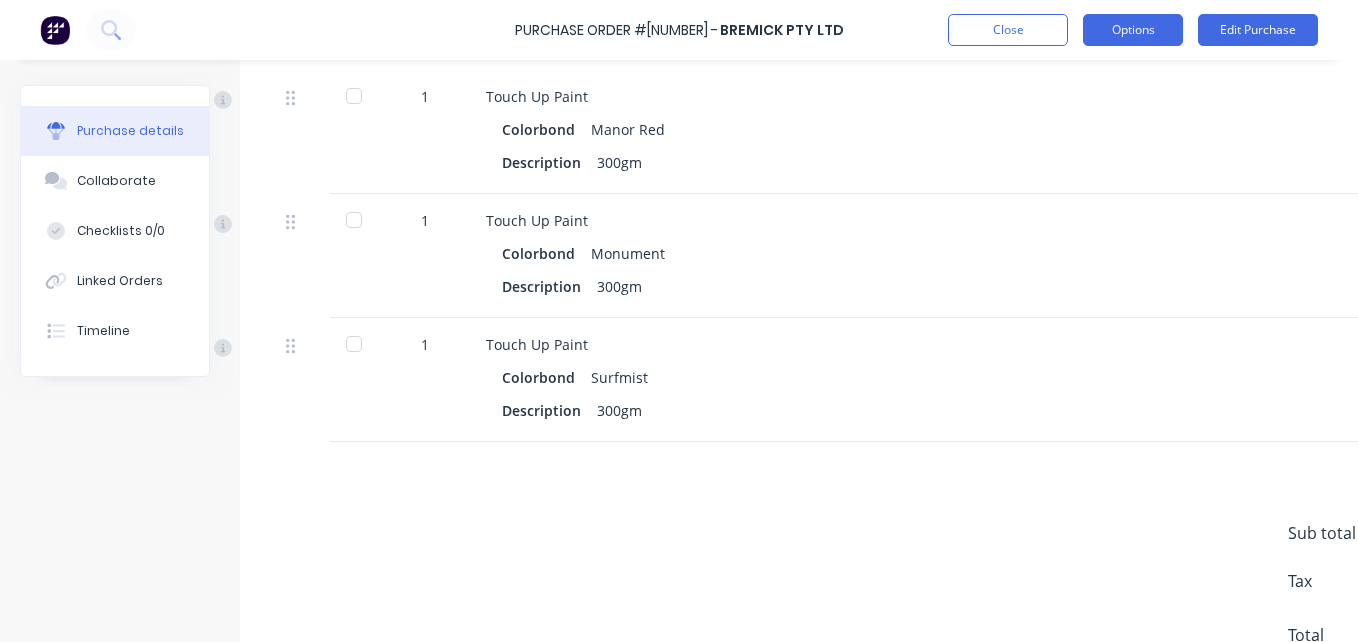 click on "Options" at bounding box center [1133, 30] 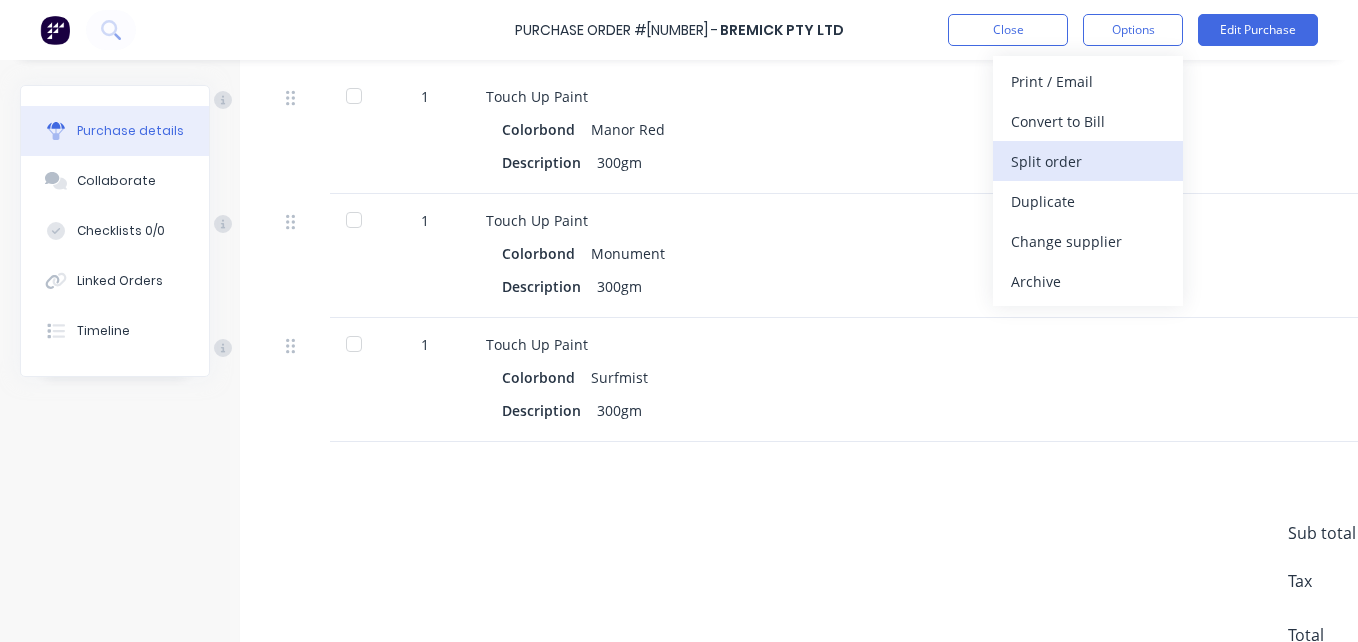 click on "Split order" at bounding box center [1088, 161] 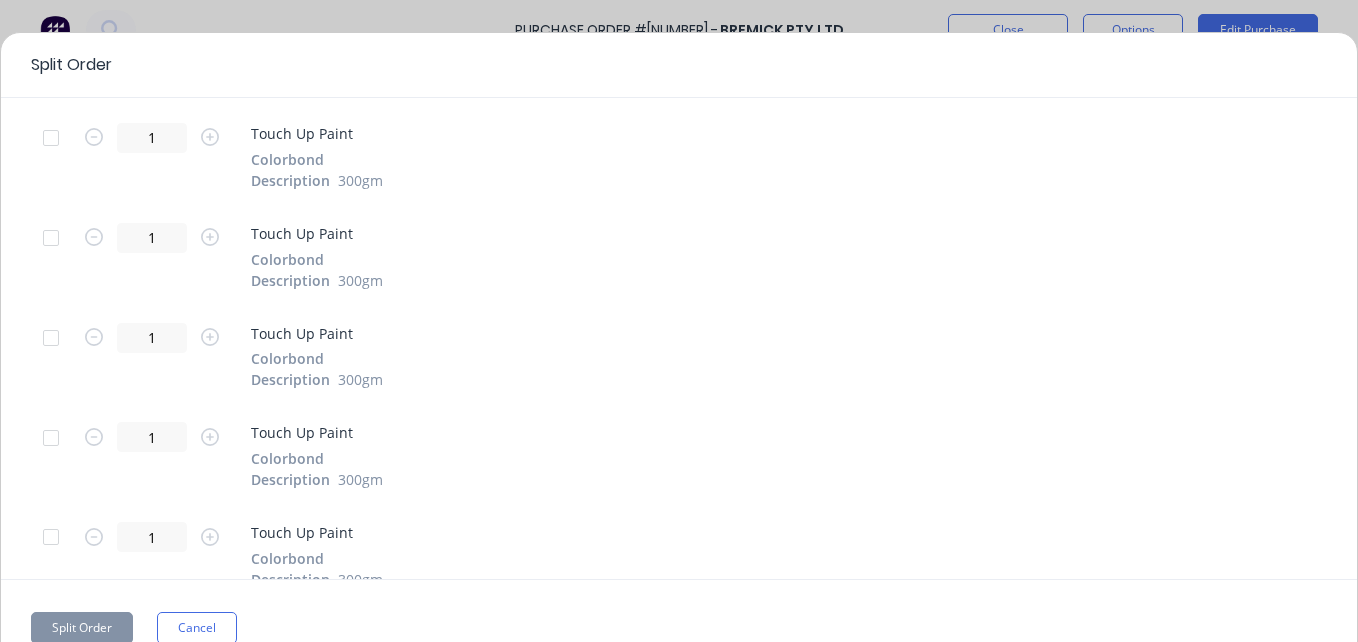 scroll, scrollTop: 2027, scrollLeft: 0, axis: vertical 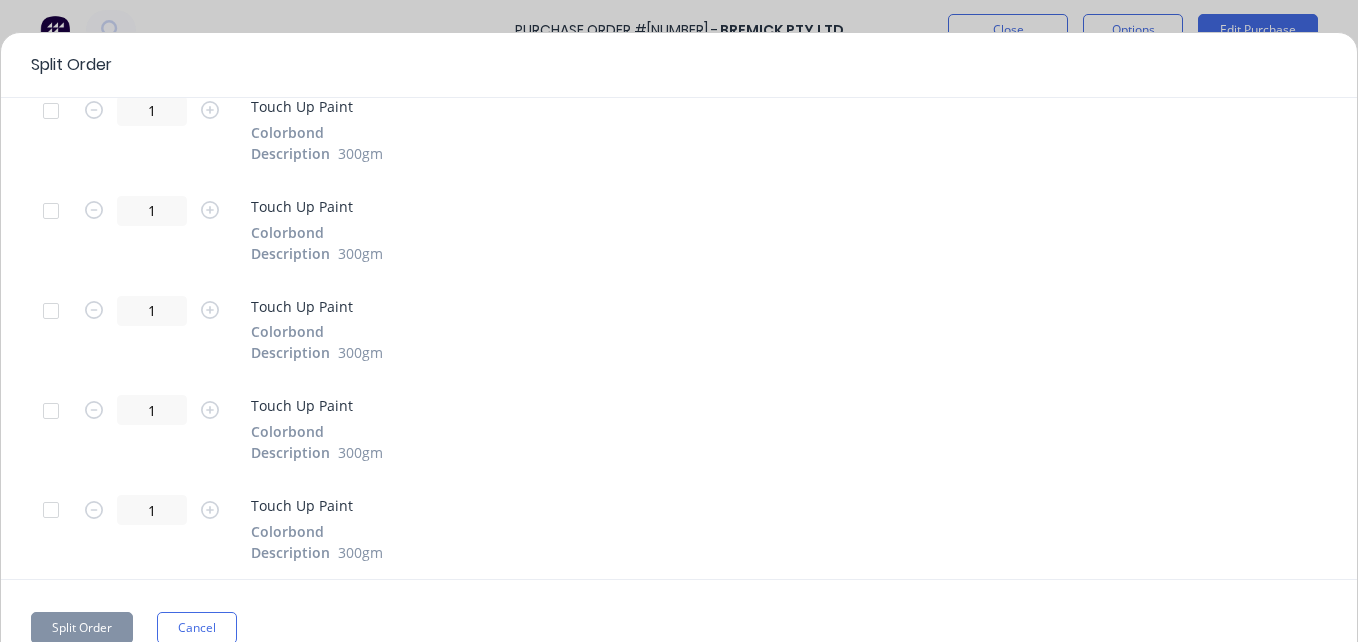 click at bounding box center (51, 510) 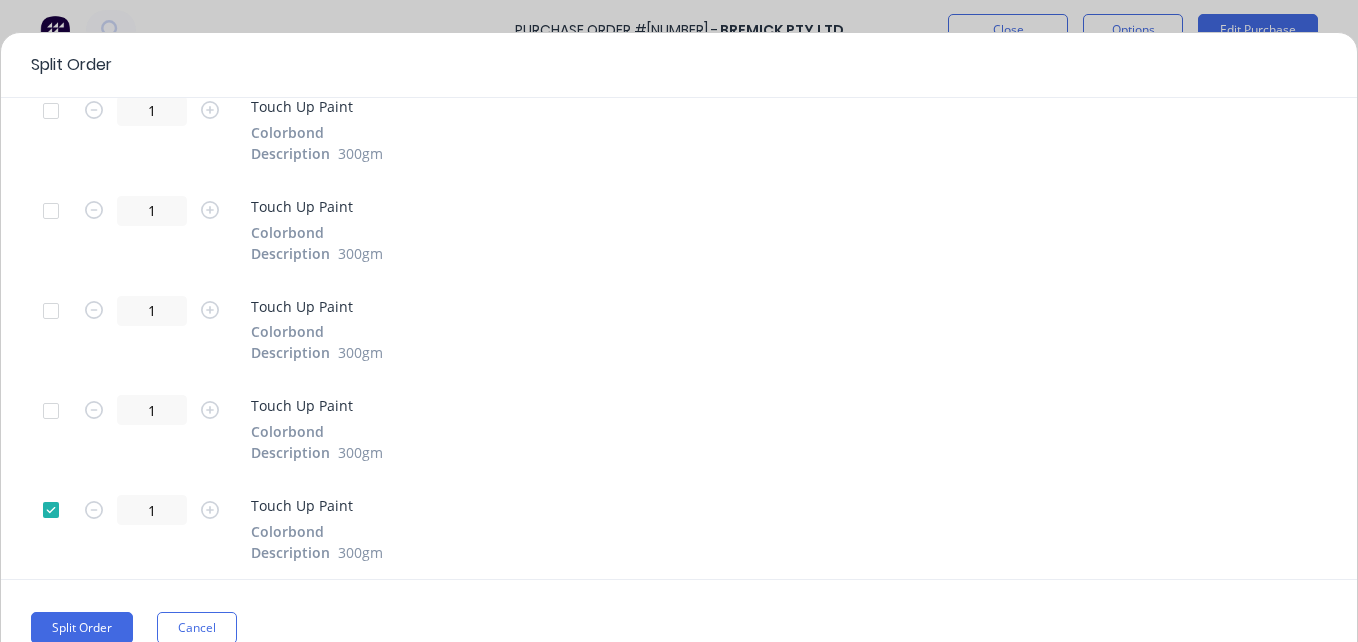 click at bounding box center [51, 411] 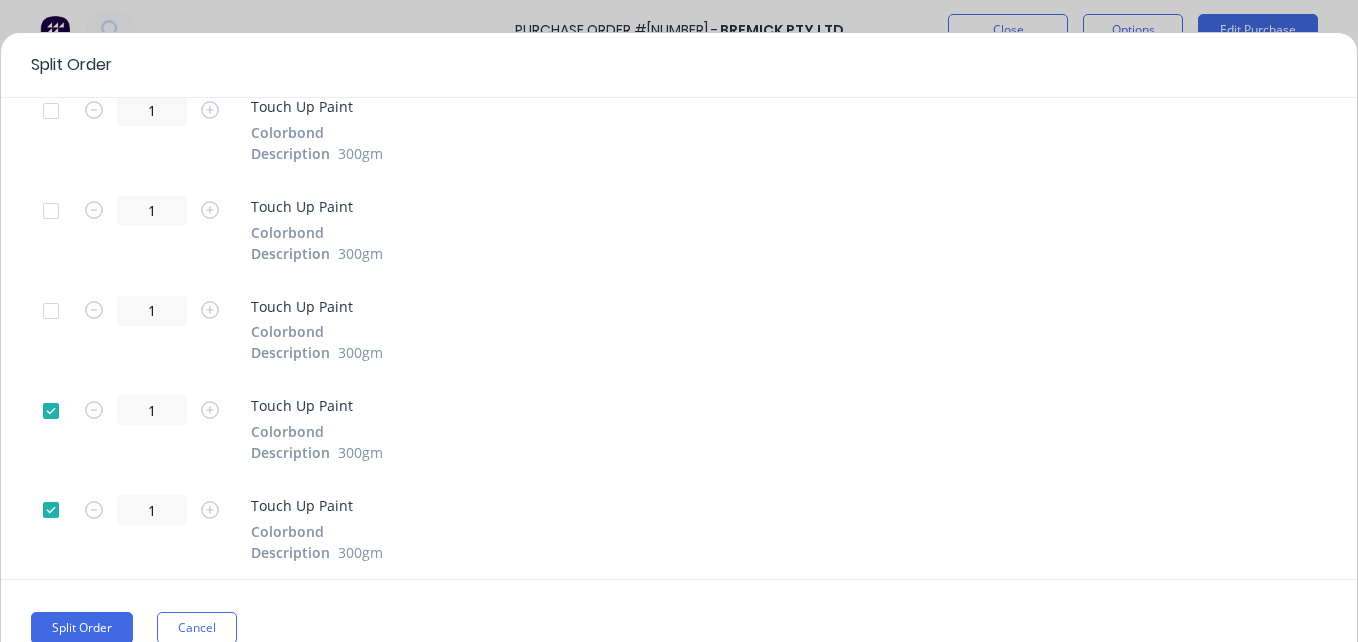 drag, startPoint x: 46, startPoint y: 306, endPoint x: 46, endPoint y: 292, distance: 14 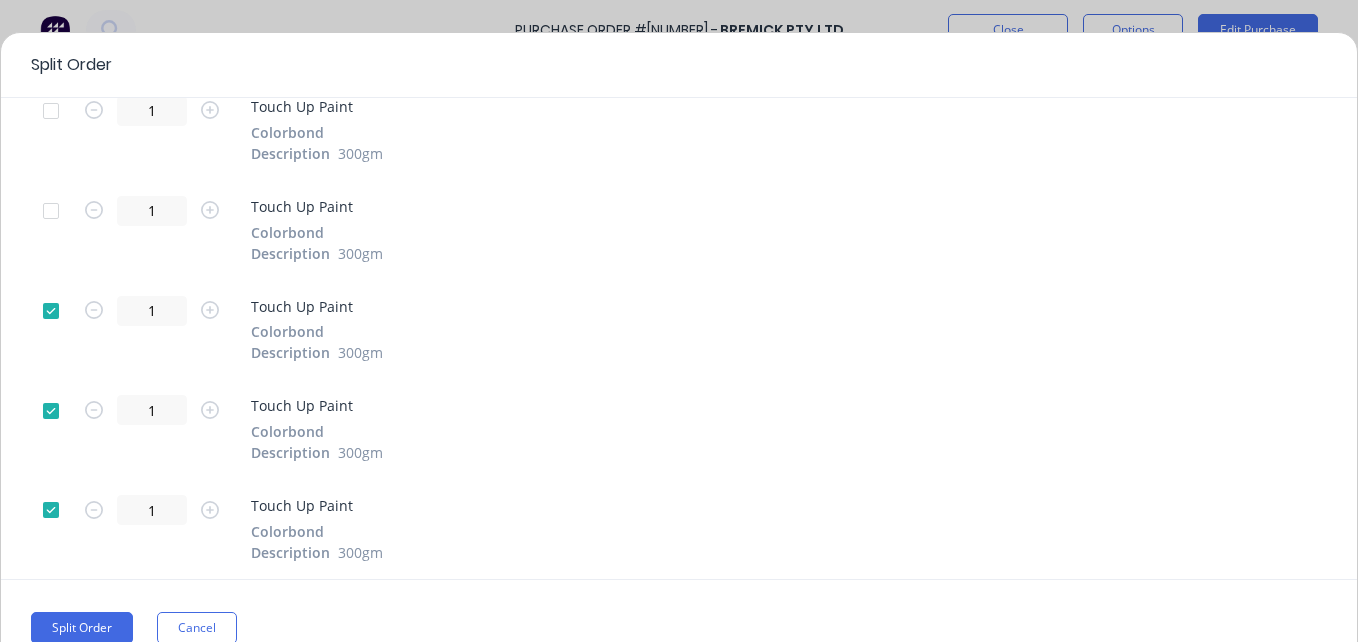 click at bounding box center [51, 211] 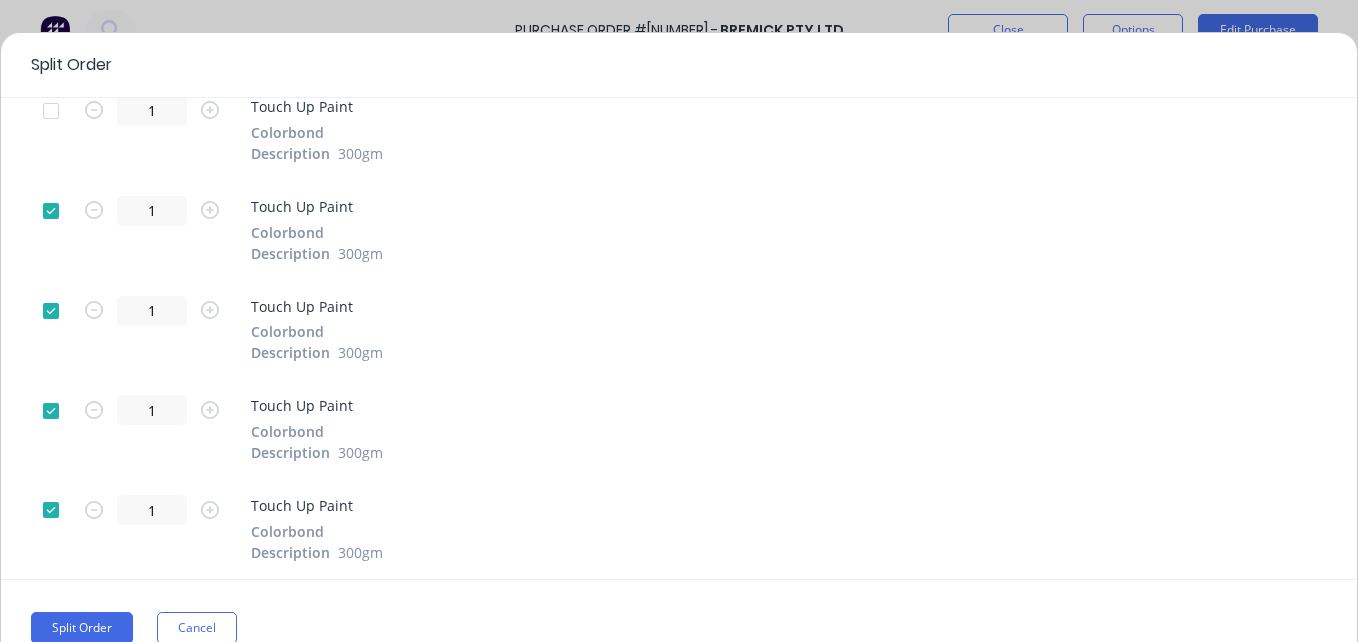 click at bounding box center [51, 111] 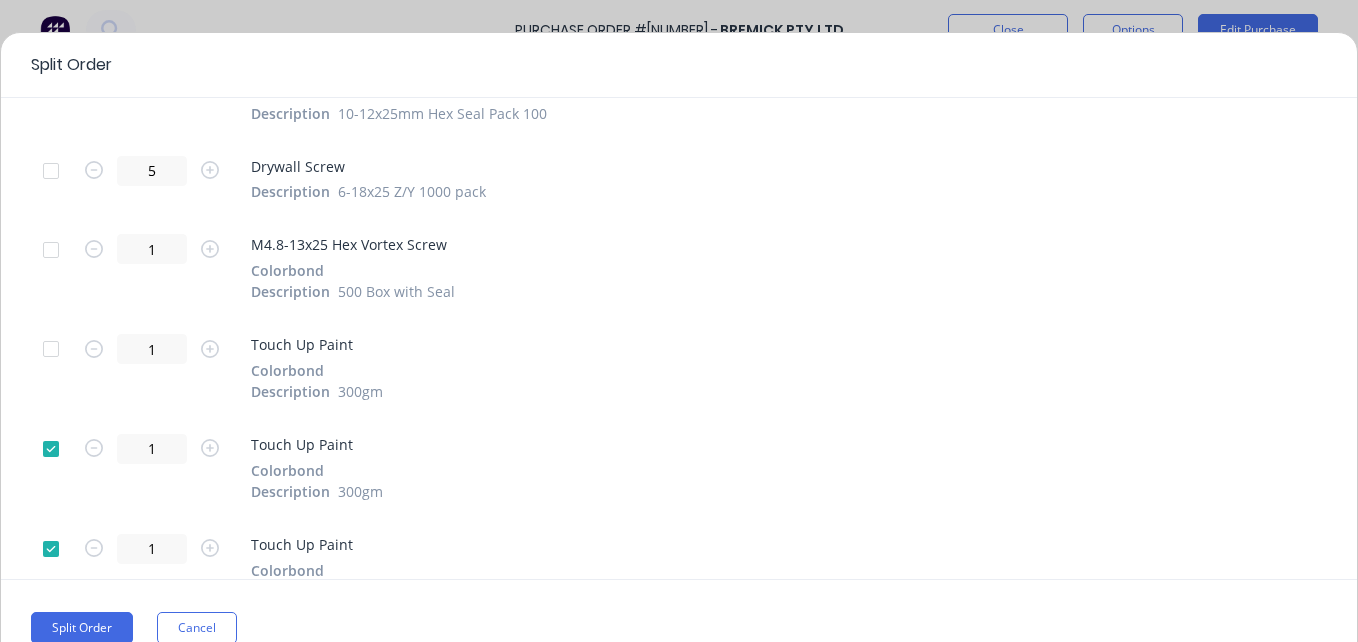 scroll, scrollTop: 1627, scrollLeft: 0, axis: vertical 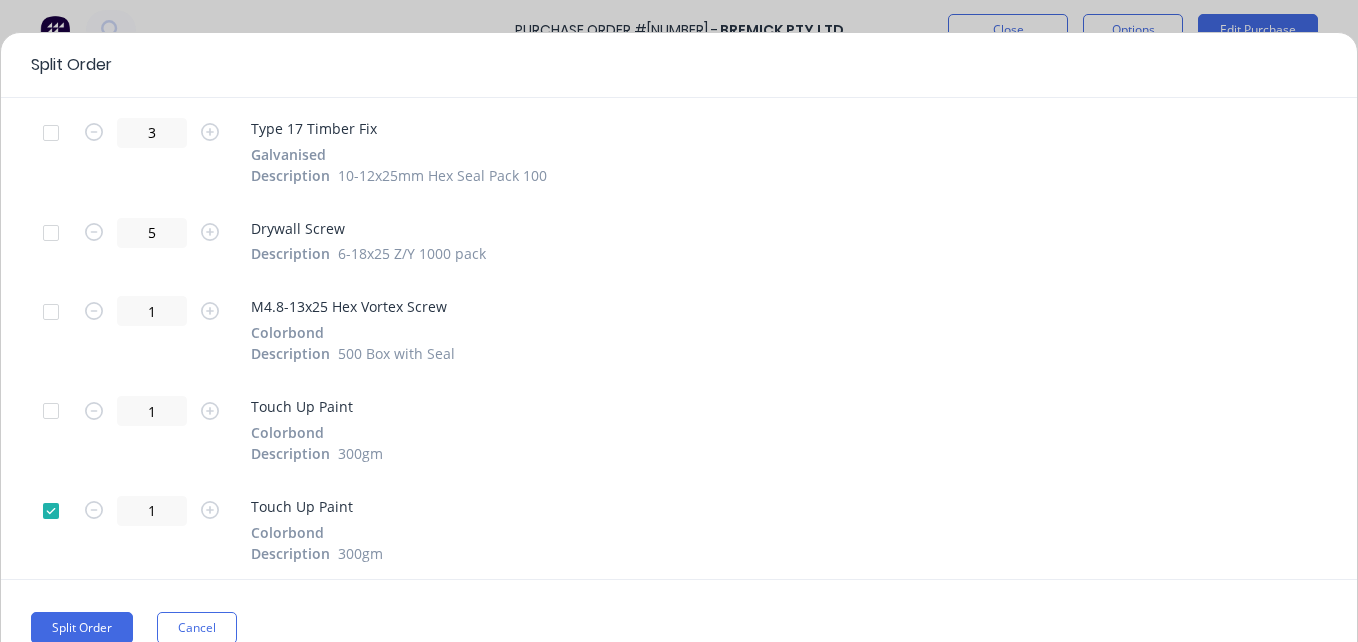 click at bounding box center (51, 411) 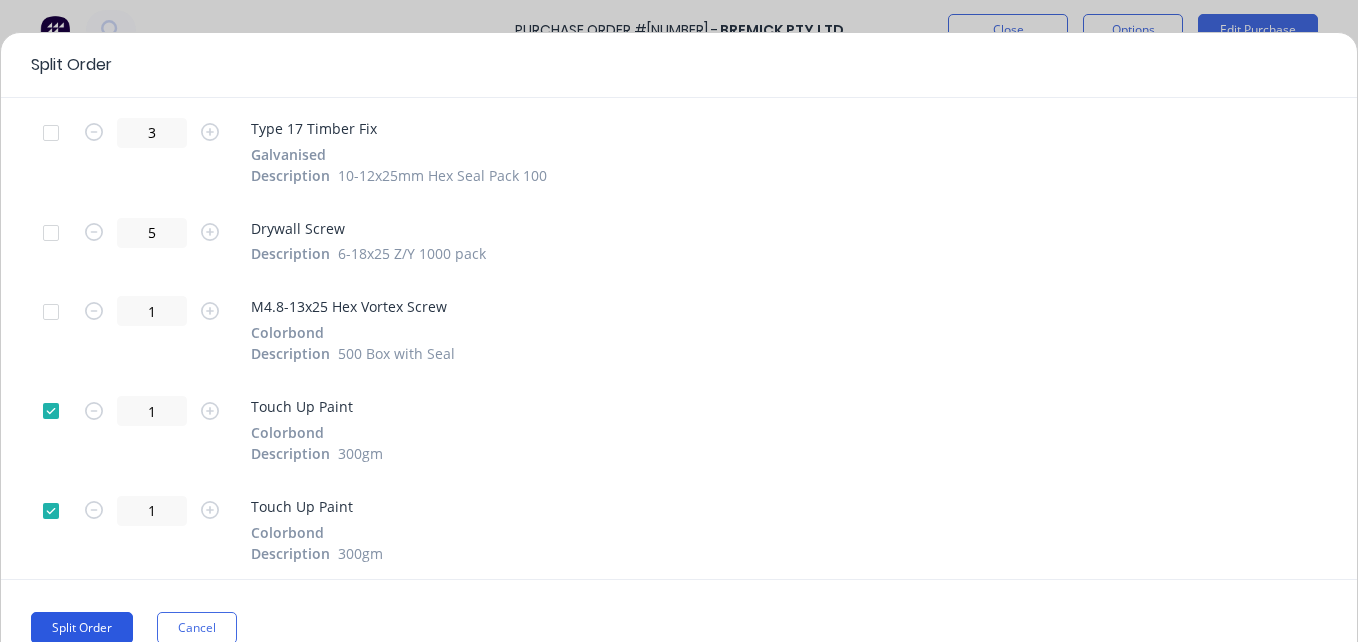 click on "Split Order" at bounding box center [82, 628] 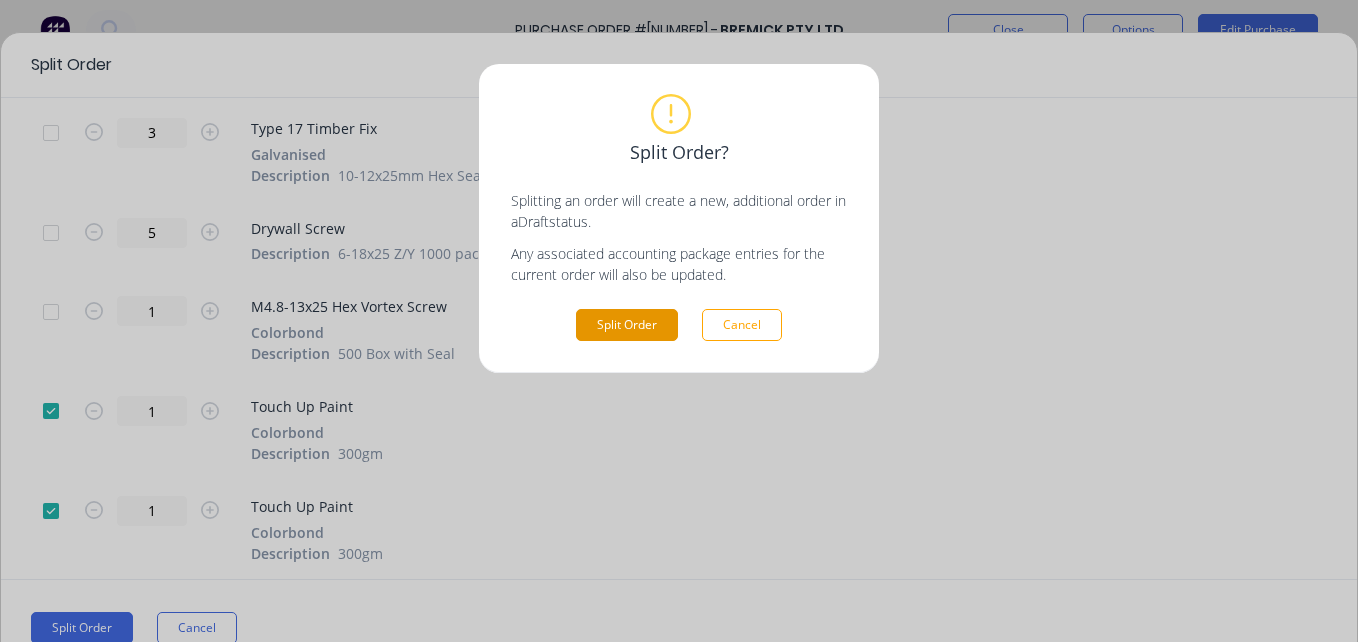 click on "Split Order" at bounding box center (627, 325) 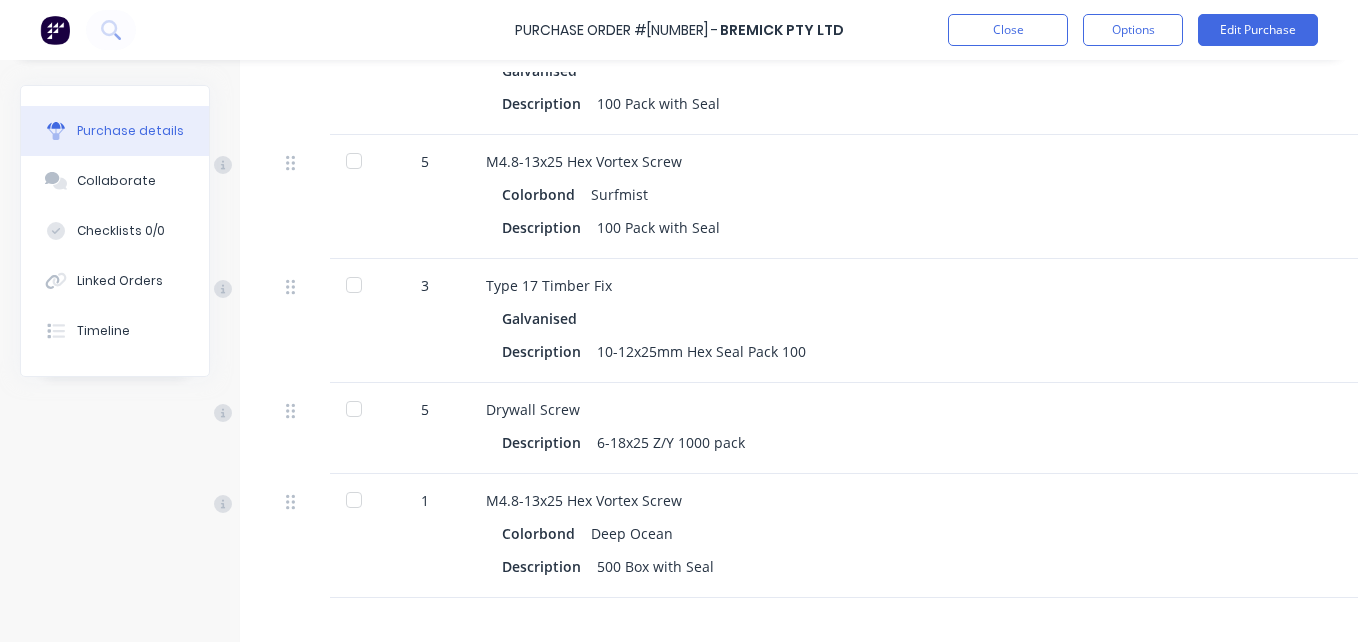 scroll, scrollTop: 2556, scrollLeft: 0, axis: vertical 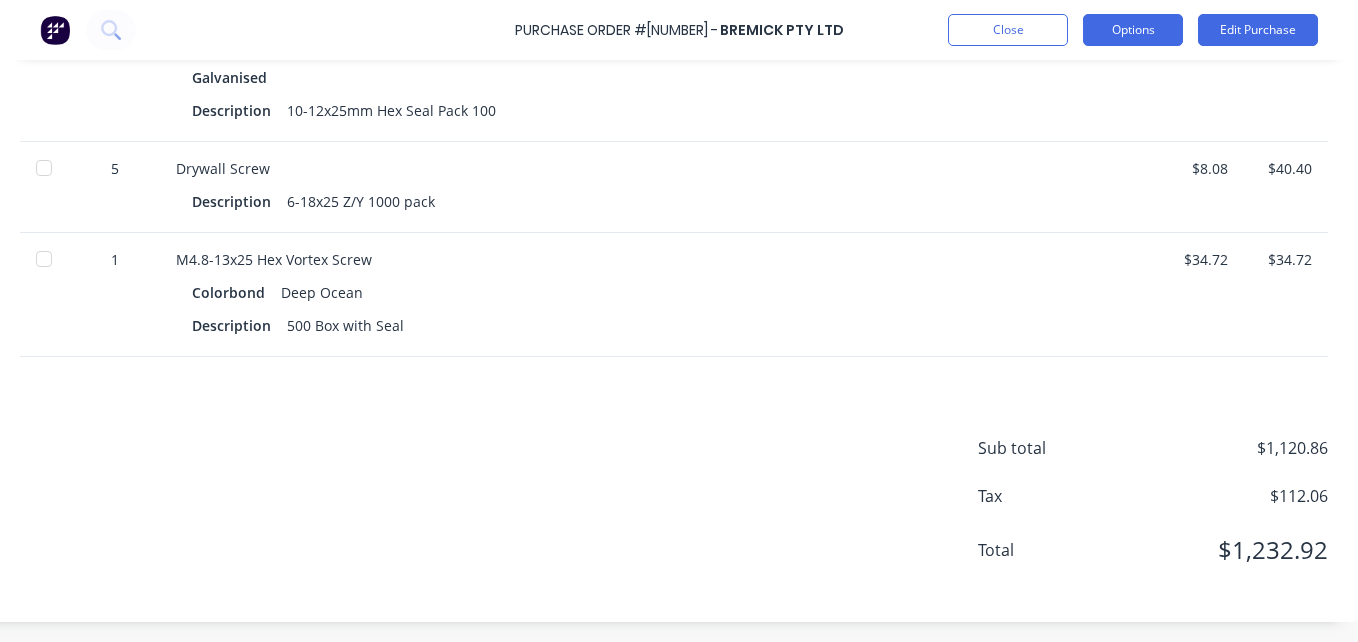 click on "Options" at bounding box center (1133, 30) 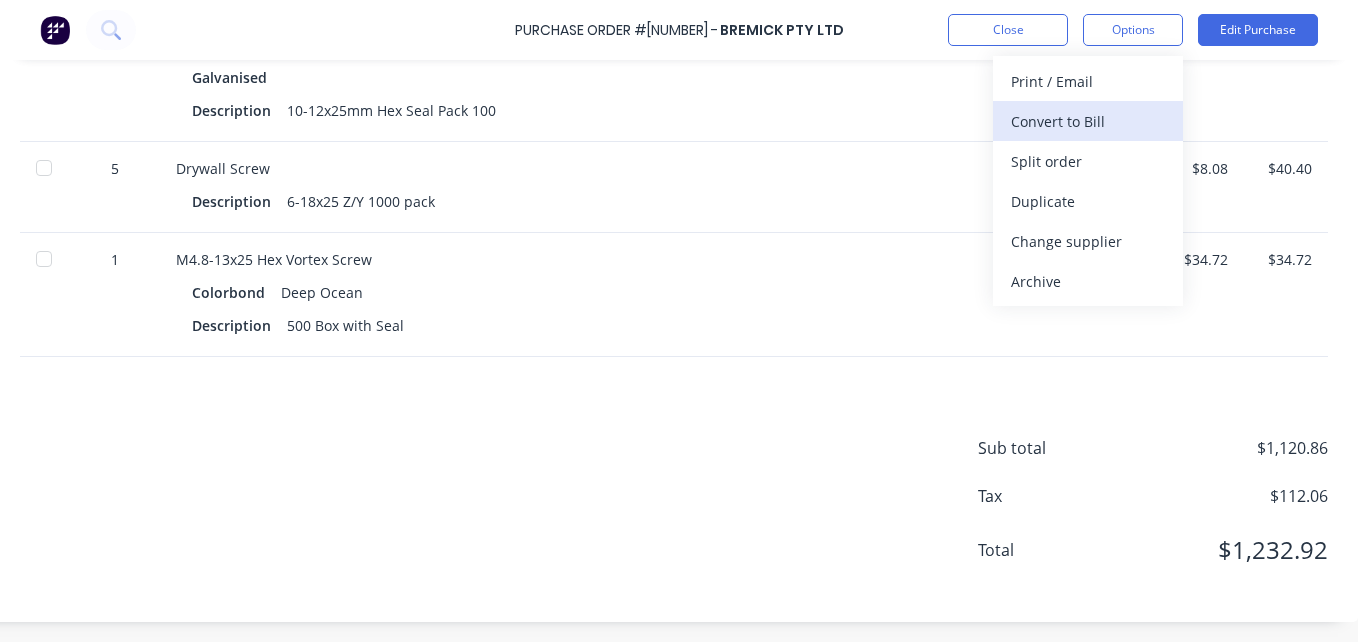 click on "Convert to Bill" at bounding box center (1088, 121) 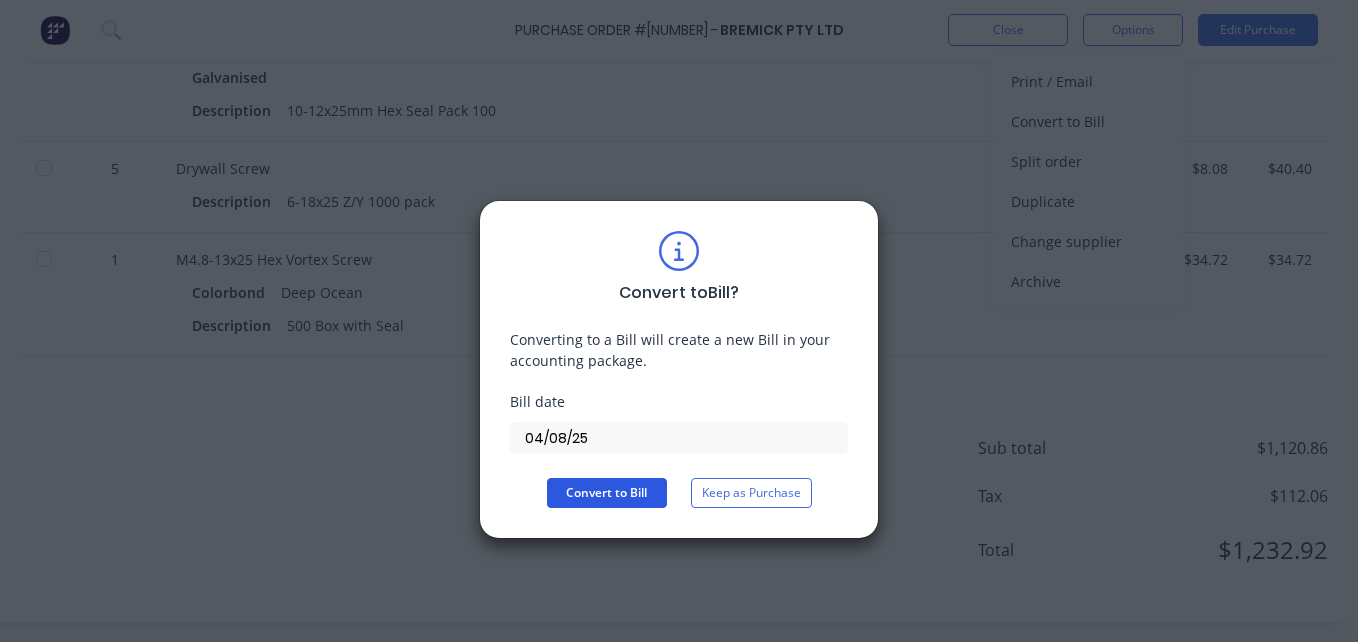 click on "Convert to Bill" at bounding box center (607, 493) 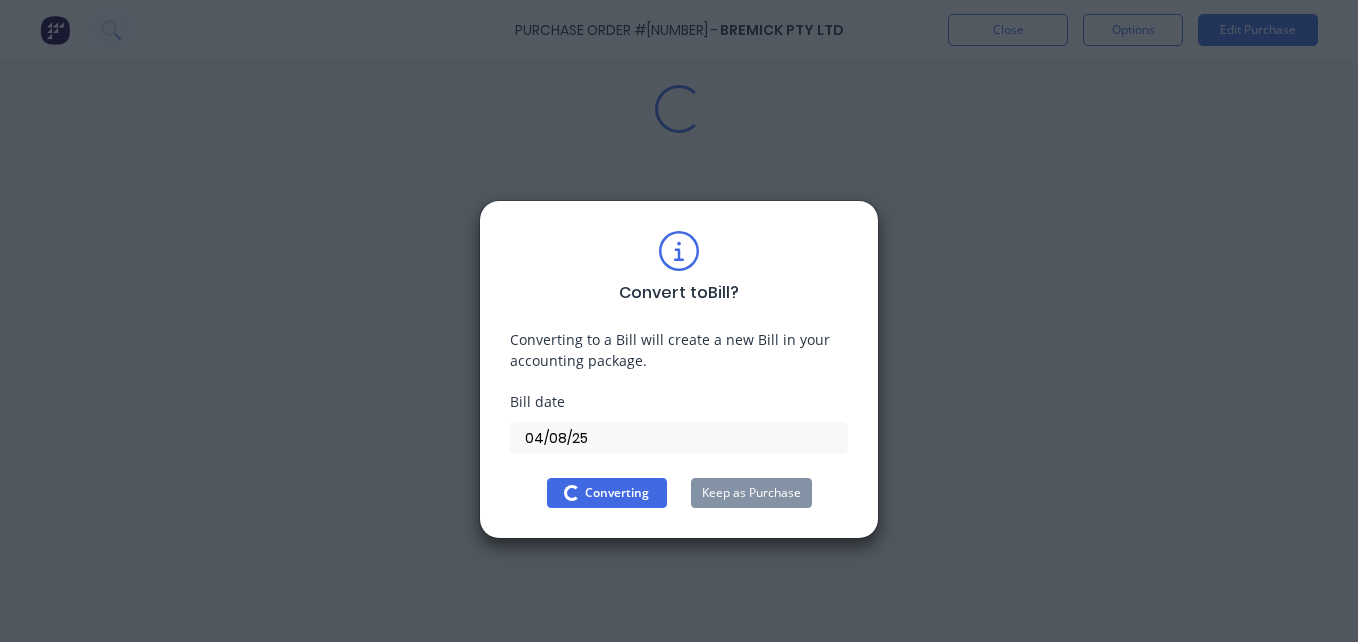 scroll, scrollTop: 0, scrollLeft: 0, axis: both 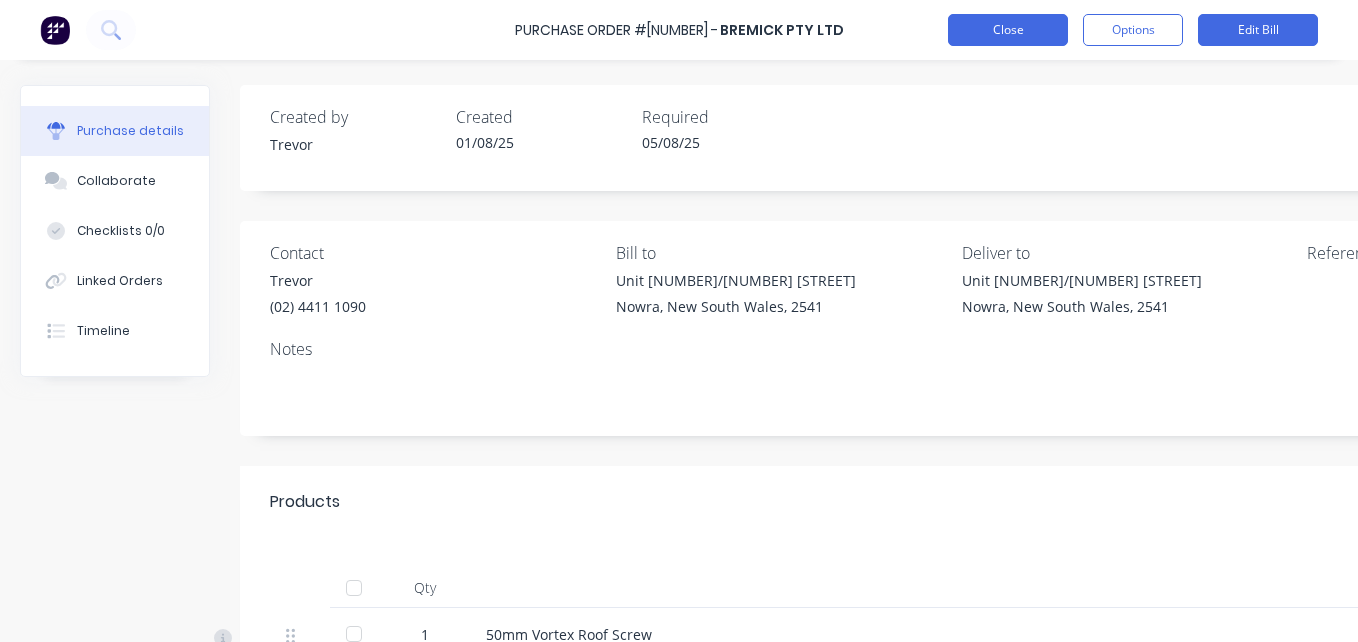 click on "Close" at bounding box center (1008, 30) 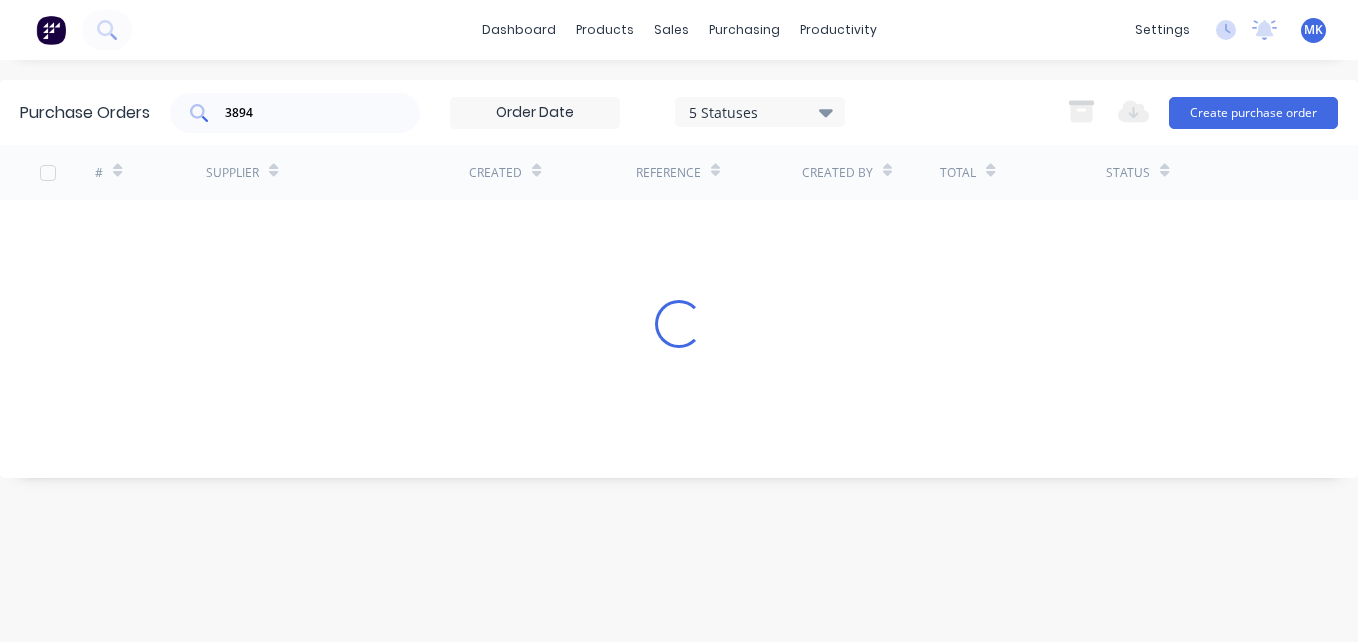 click on "3894" at bounding box center (295, 113) 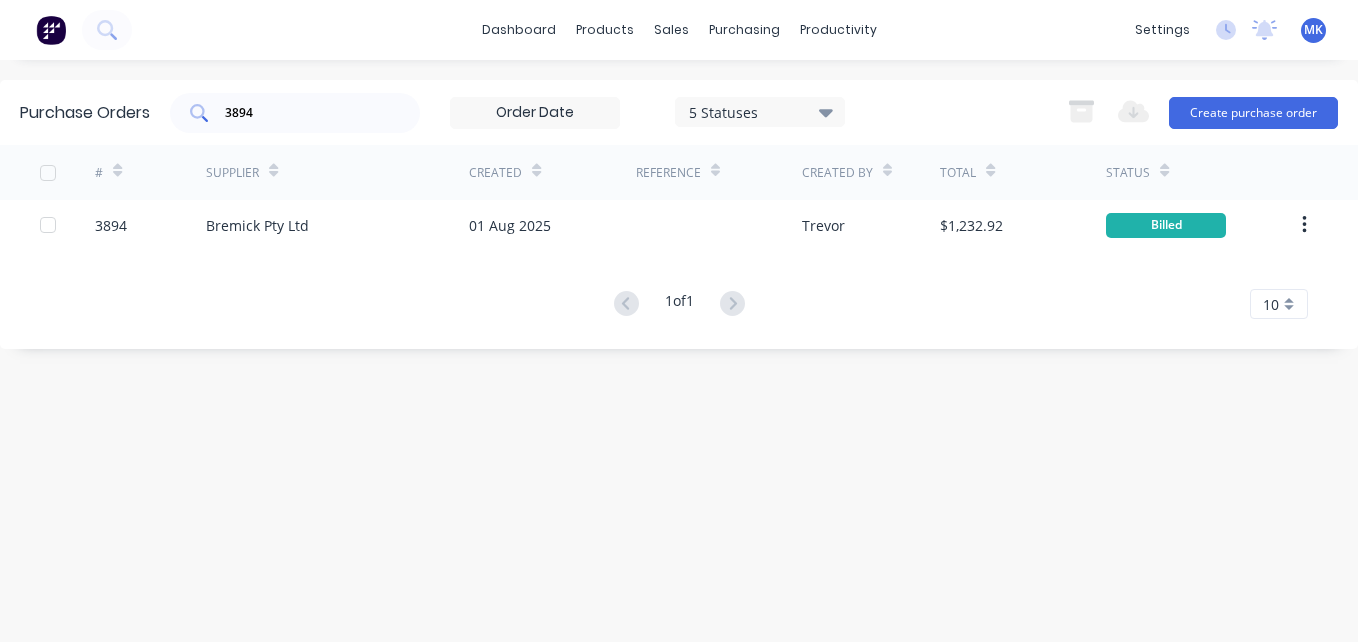 click on "3894" at bounding box center [295, 113] 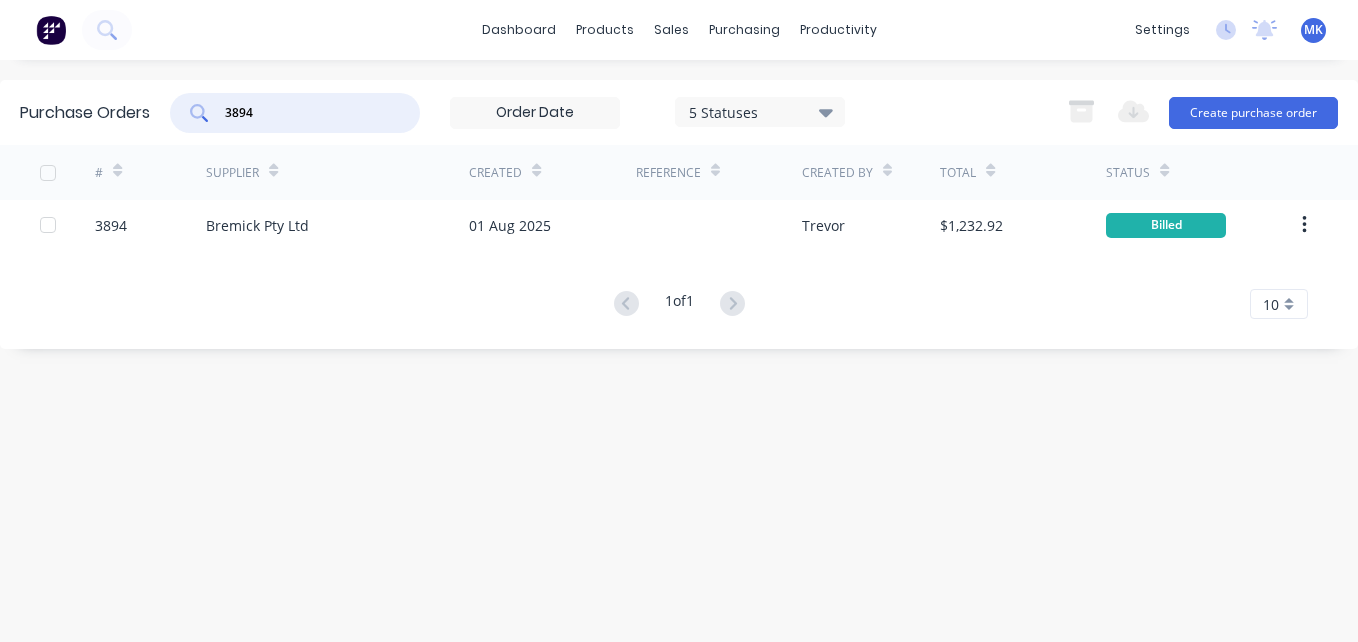 click on "3894" at bounding box center (306, 113) 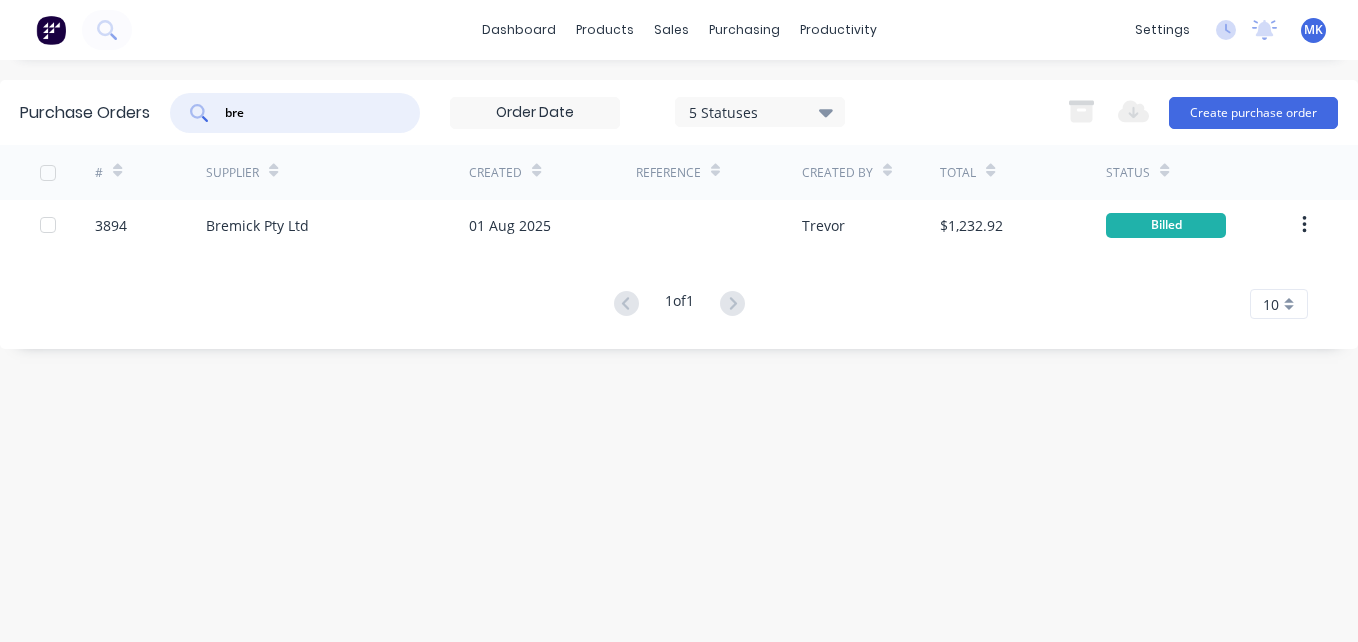 type on "bre" 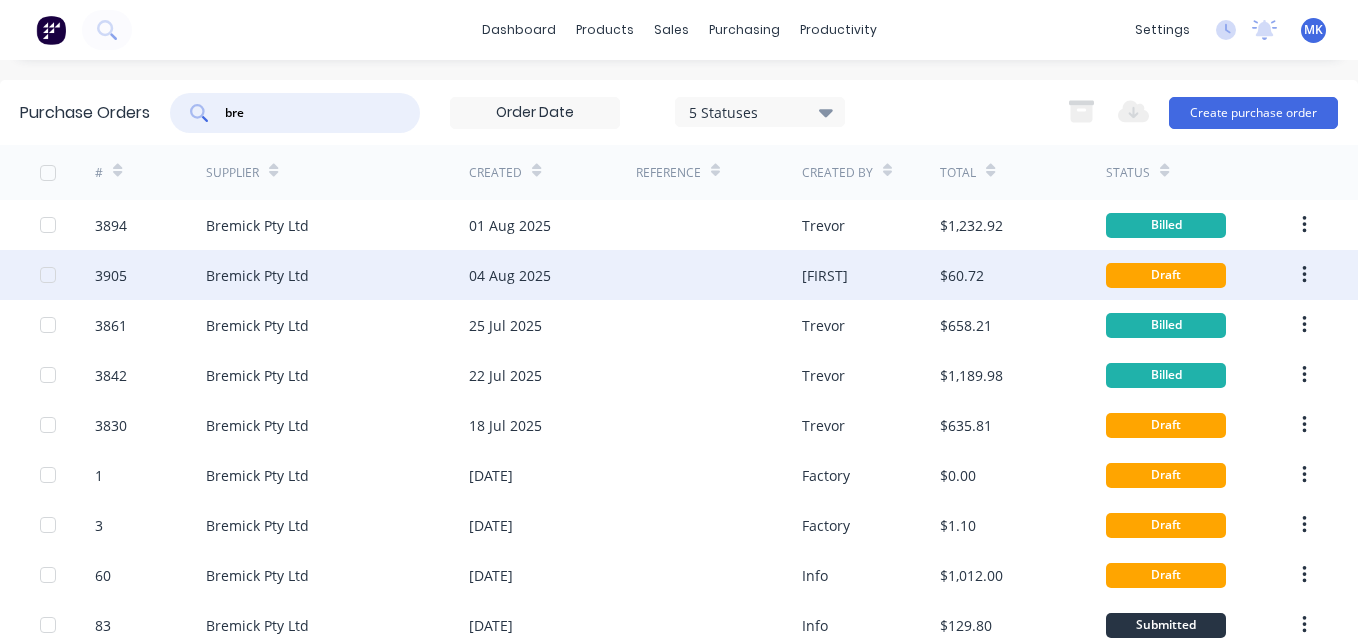 click on "[FIRST]" at bounding box center [871, 275] 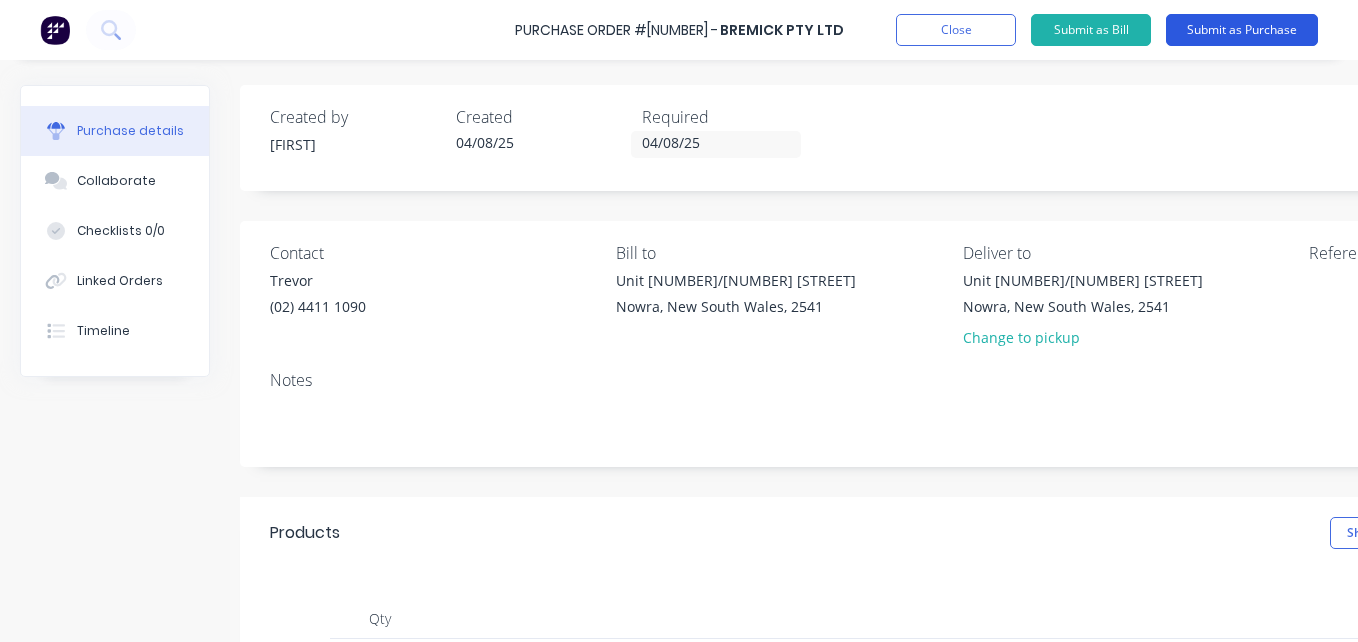 click on "Submit as Purchase" at bounding box center (1242, 30) 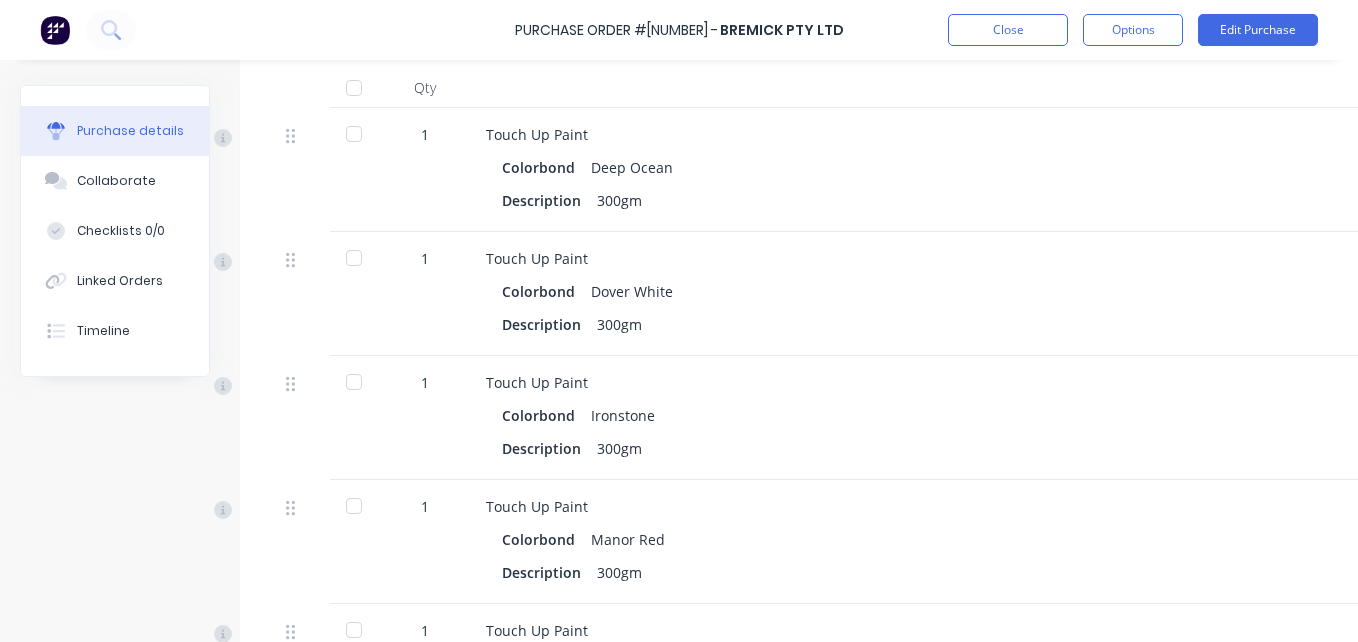 scroll, scrollTop: 100, scrollLeft: 0, axis: vertical 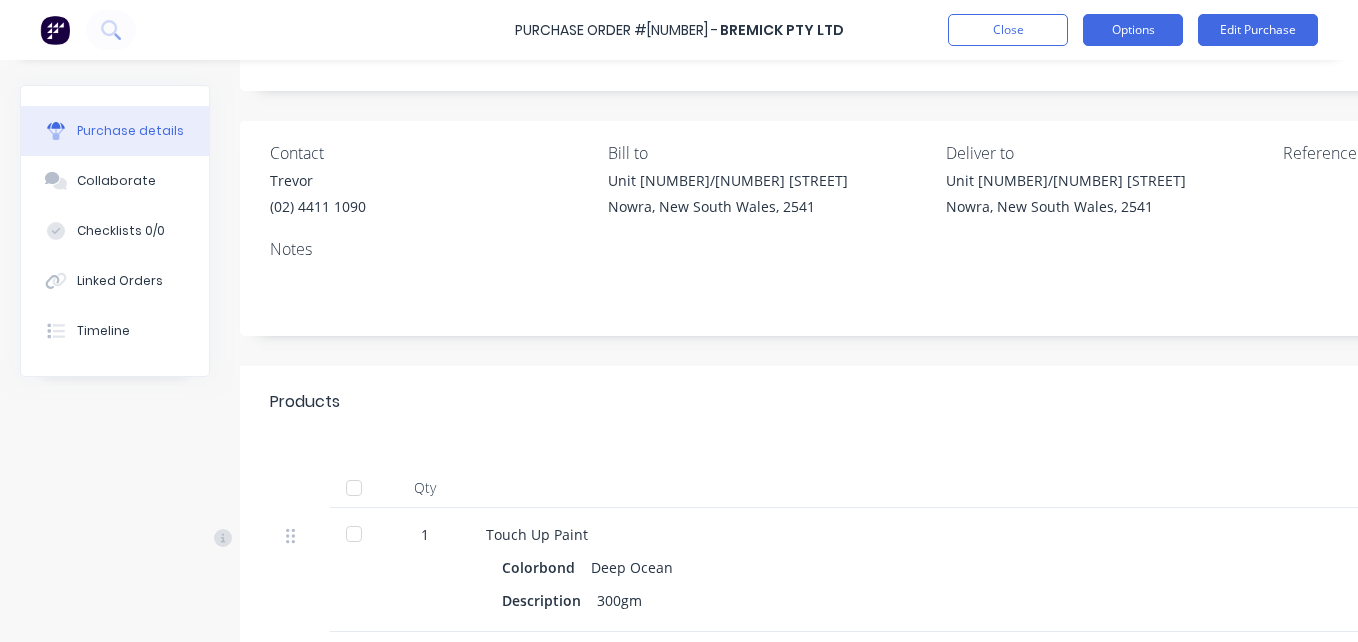 click on "Options" at bounding box center [1133, 30] 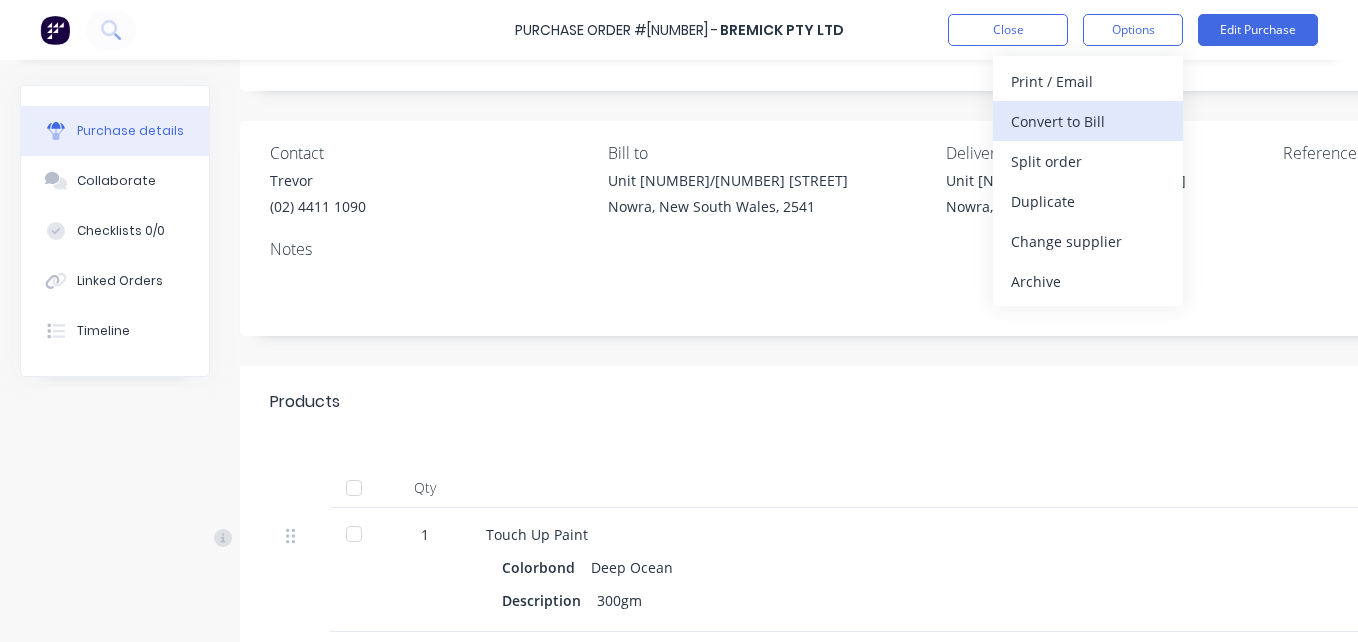 click on "Convert to Bill" at bounding box center (1088, 121) 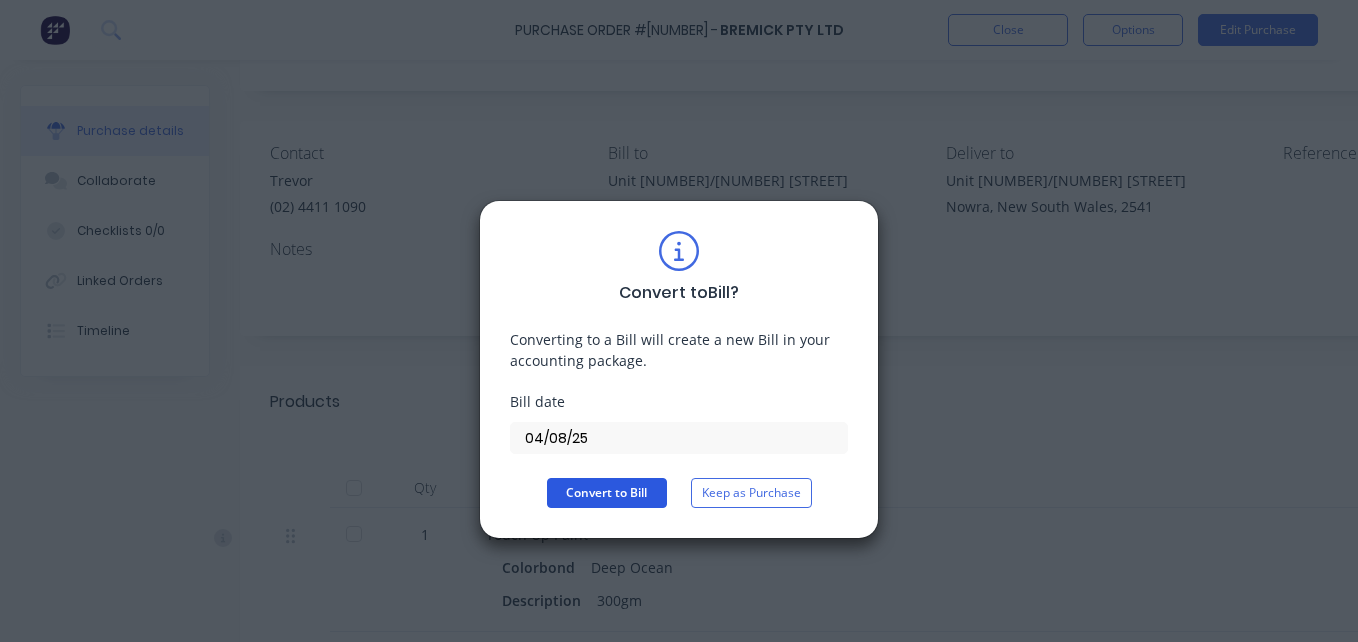 click on "Convert to Bill" at bounding box center (607, 493) 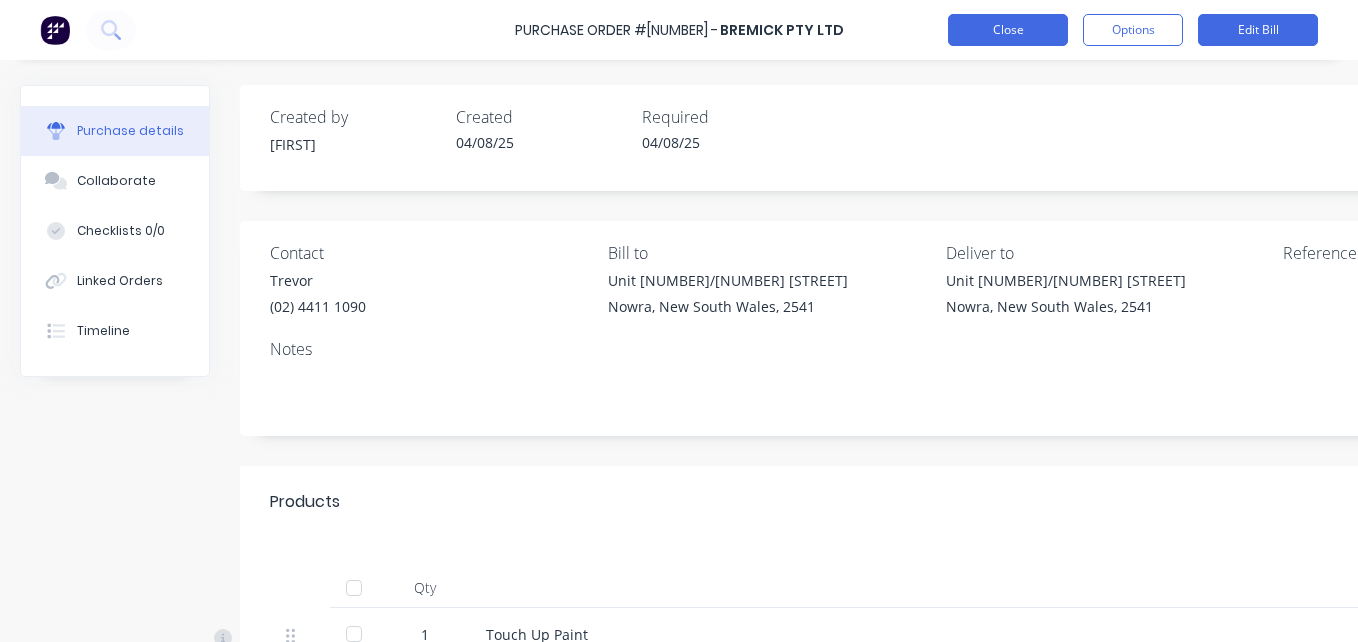 click on "Close" at bounding box center (1008, 30) 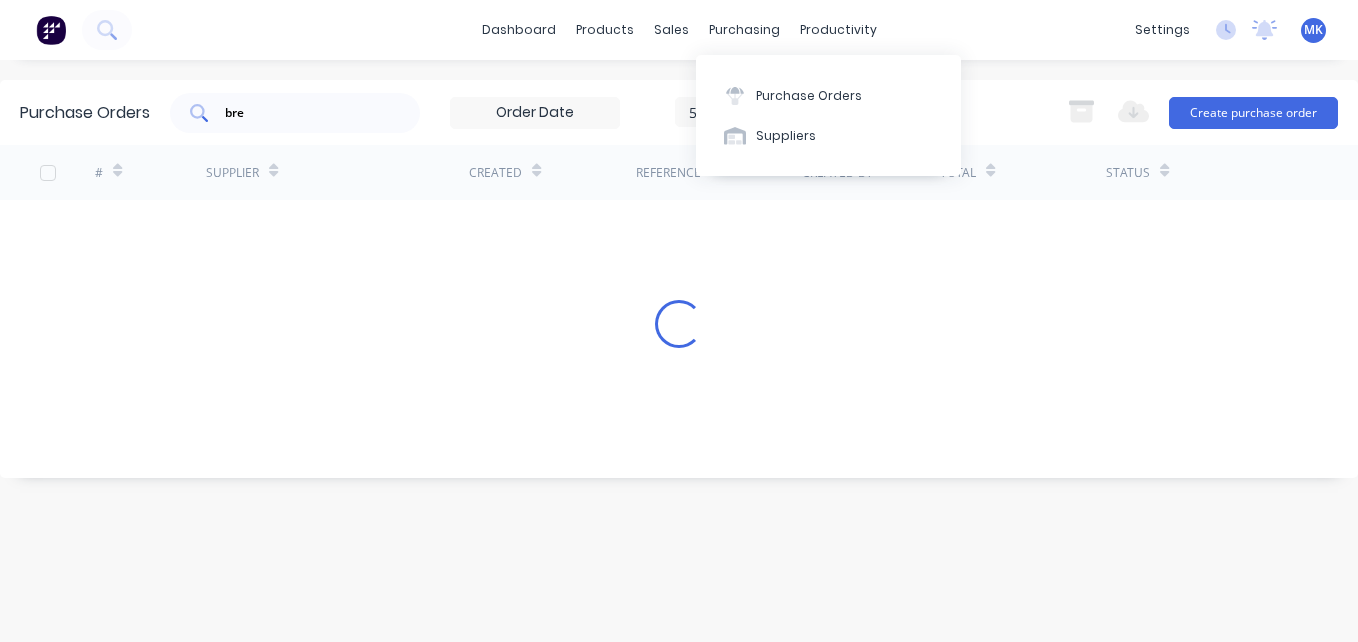 click on "bre" at bounding box center (306, 113) 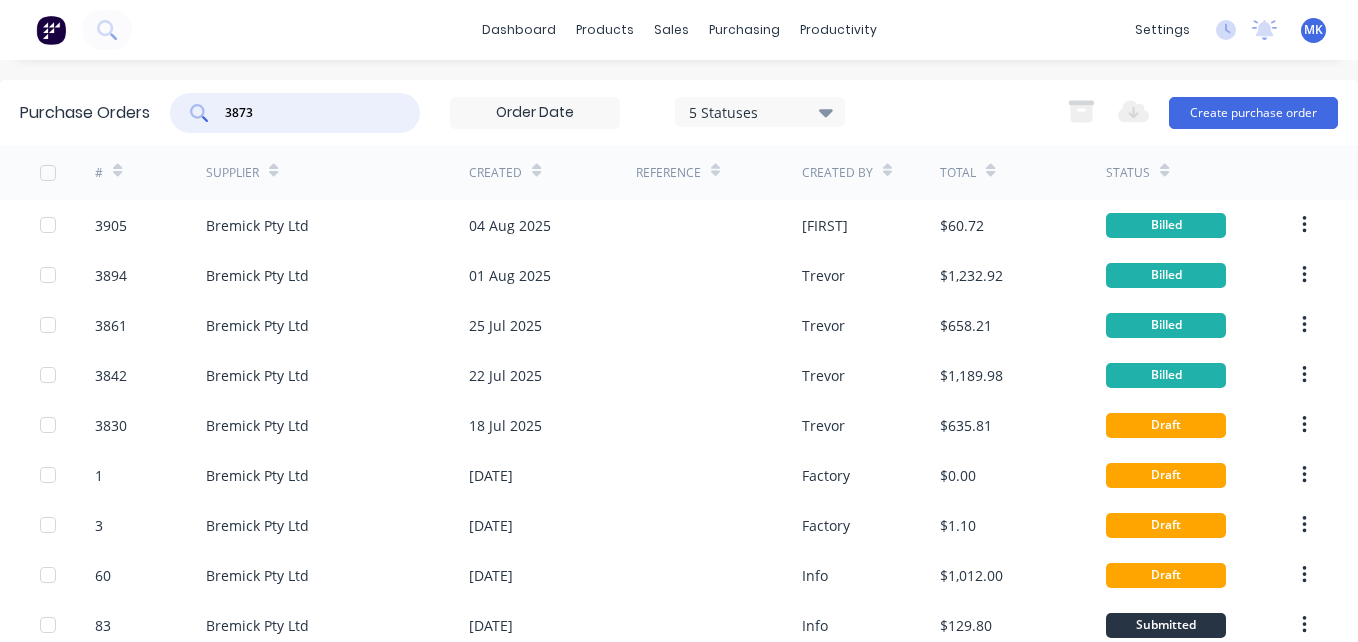 type on "3873" 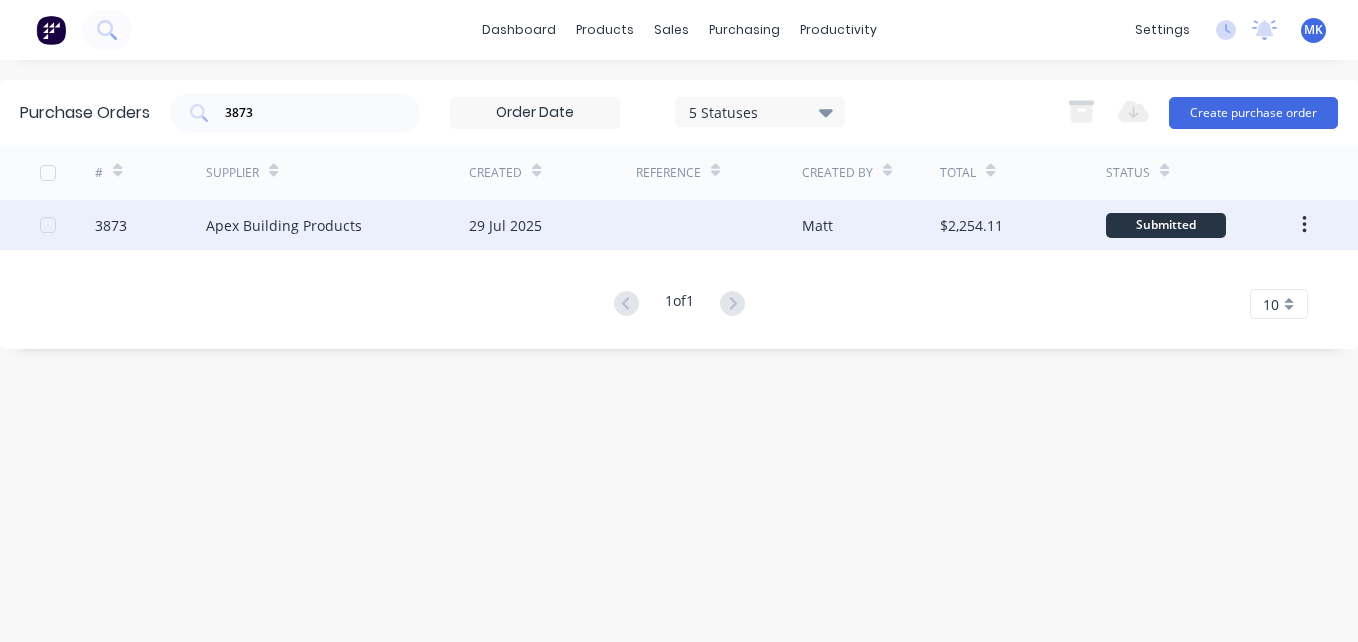 click on "$2,254.11" at bounding box center (971, 225) 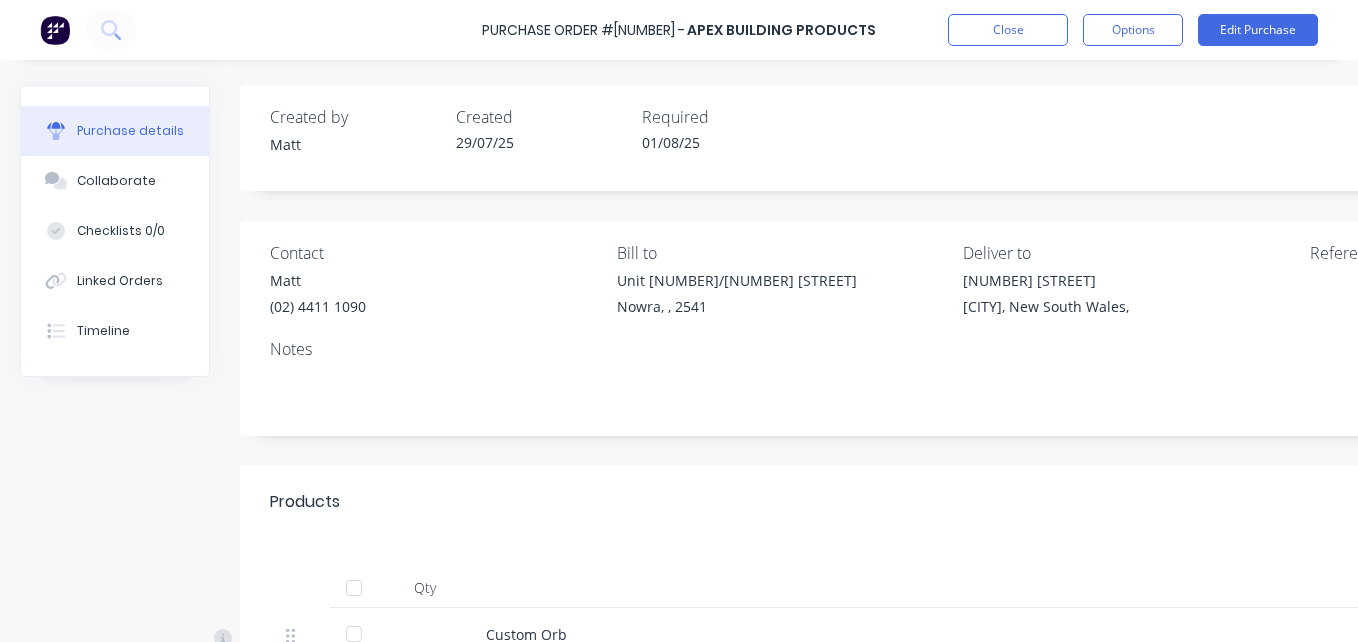 click at bounding box center (354, 588) 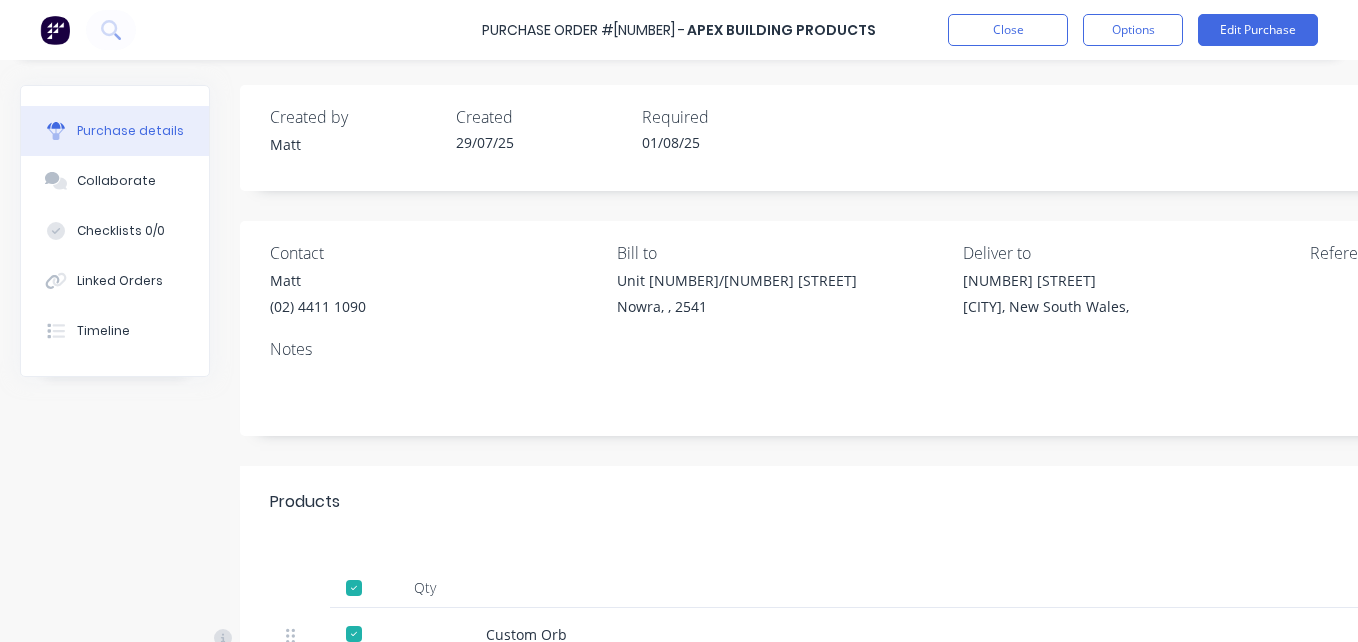 click on "Purchase Order #[NUMBER] - Apex Building Products Close Options Edit Purchase" at bounding box center (679, 30) 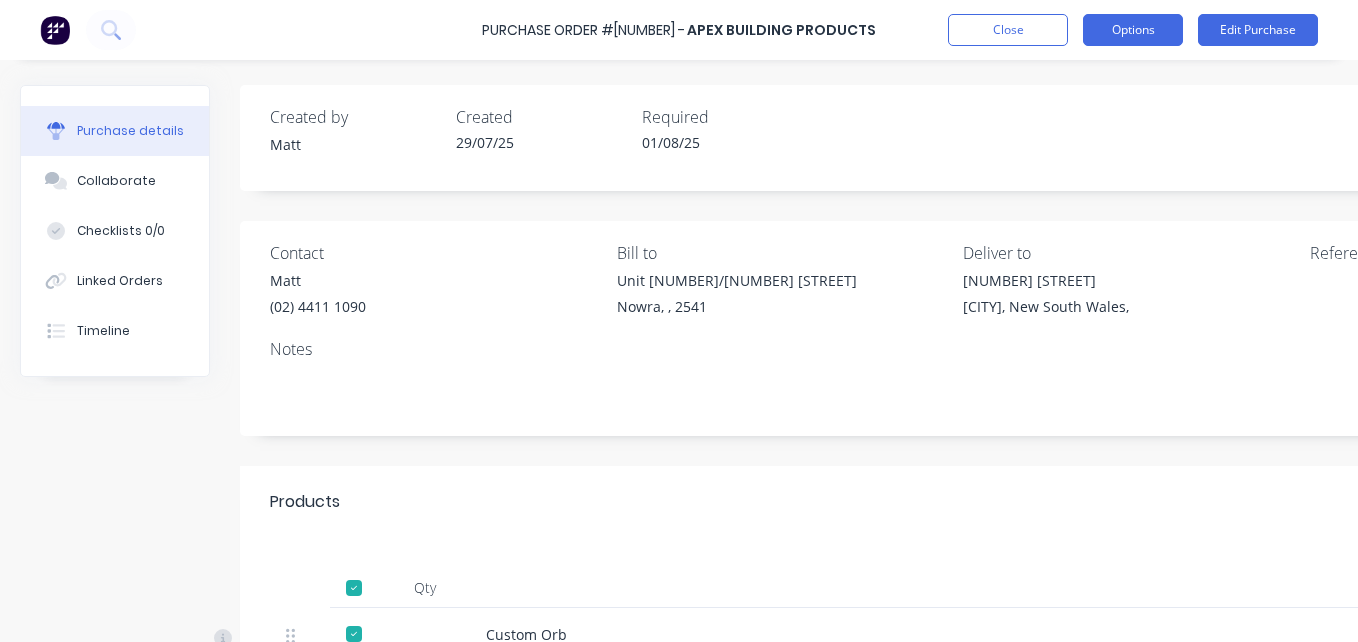 click on "Options" at bounding box center (1133, 30) 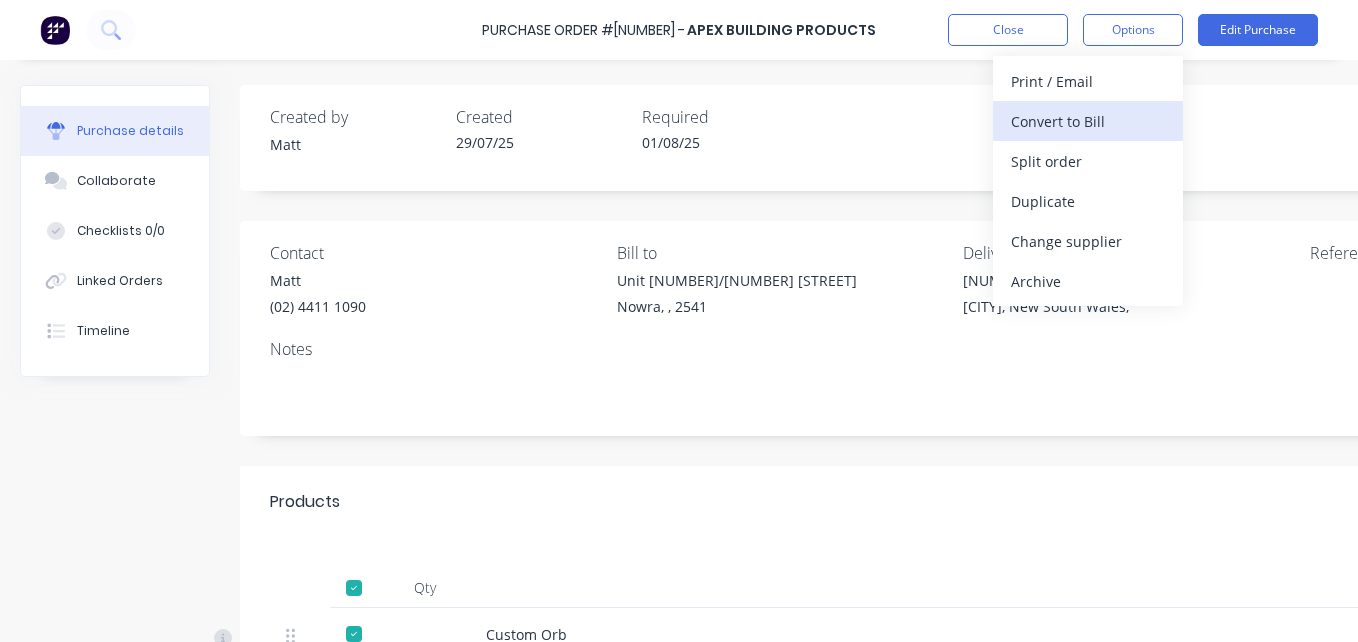 click on "Convert to Bill" at bounding box center [1088, 121] 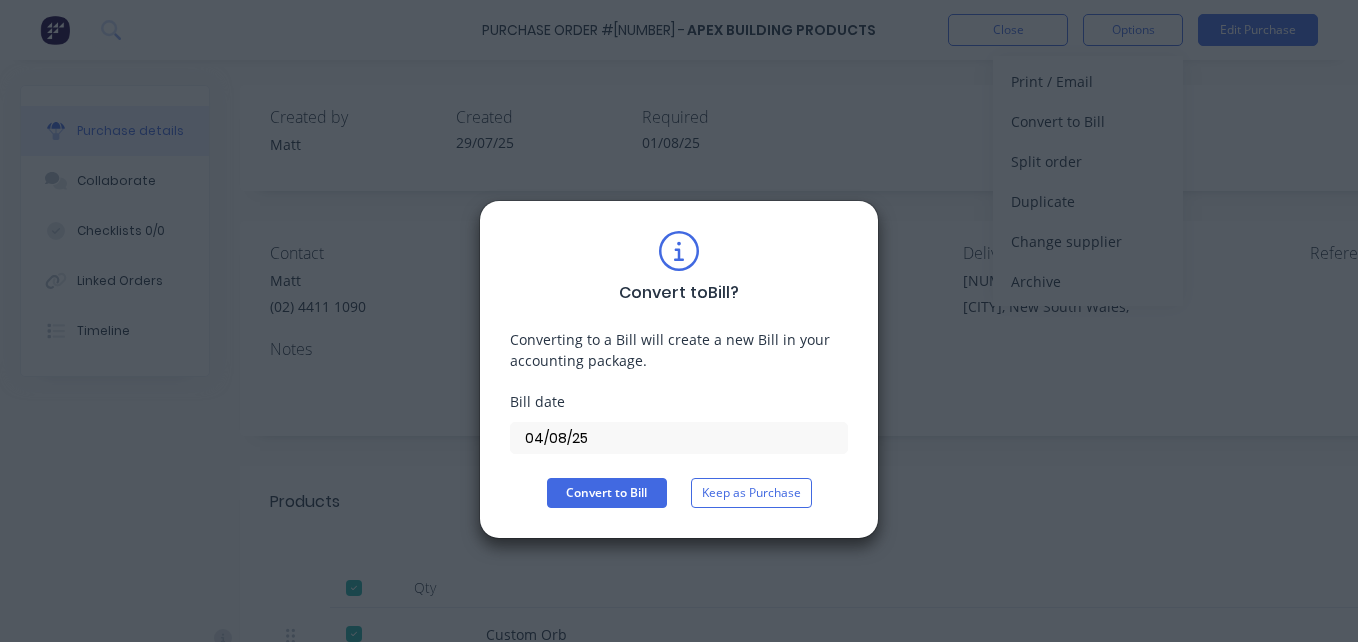 click on "Bill date" at bounding box center [679, 401] 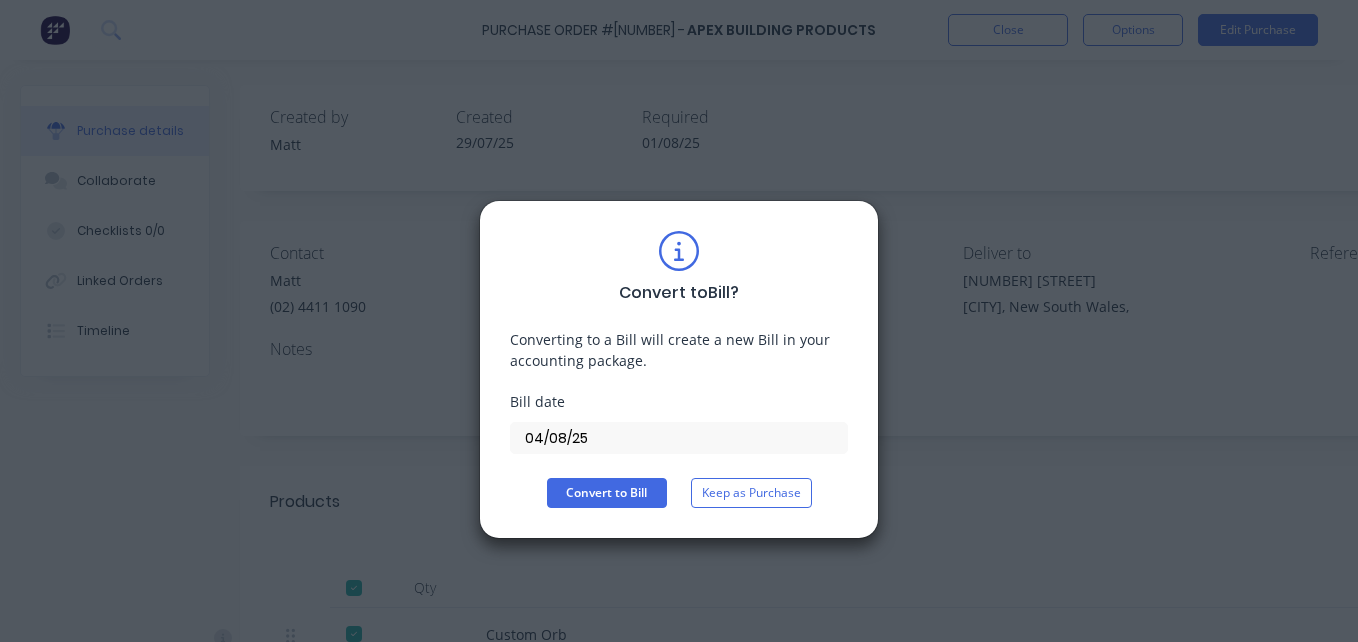 click on "04/08/25" at bounding box center (679, 438) 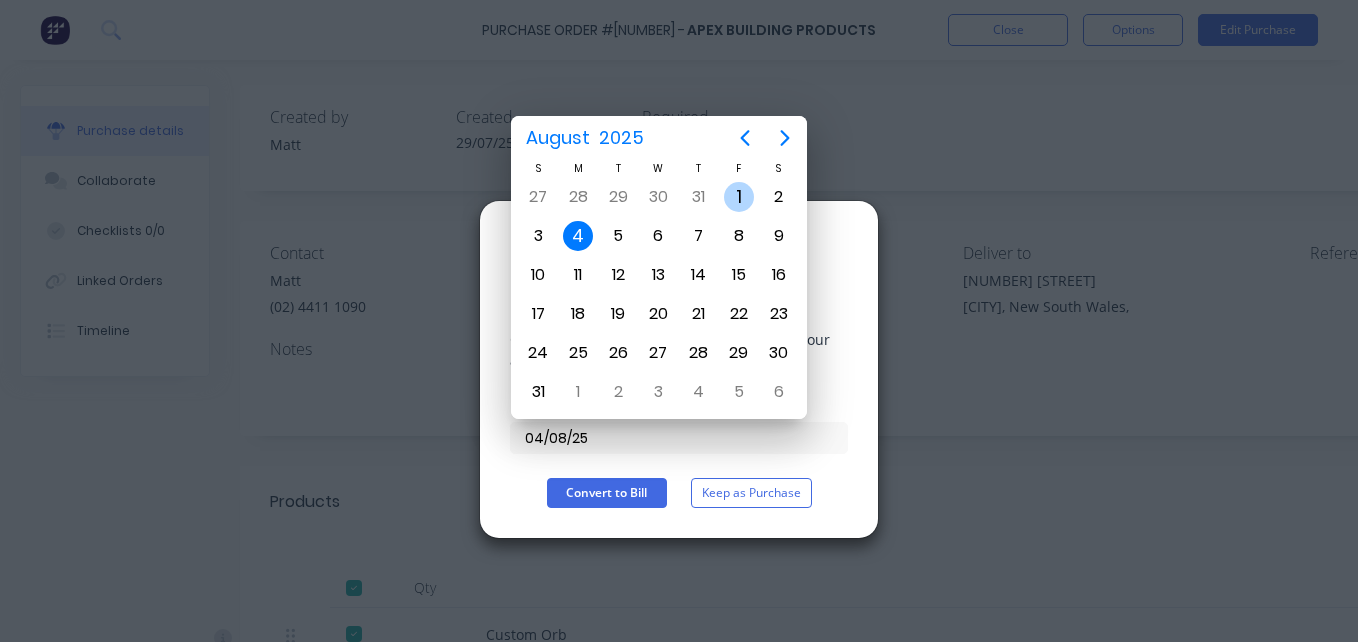 click on "1" at bounding box center (739, 197) 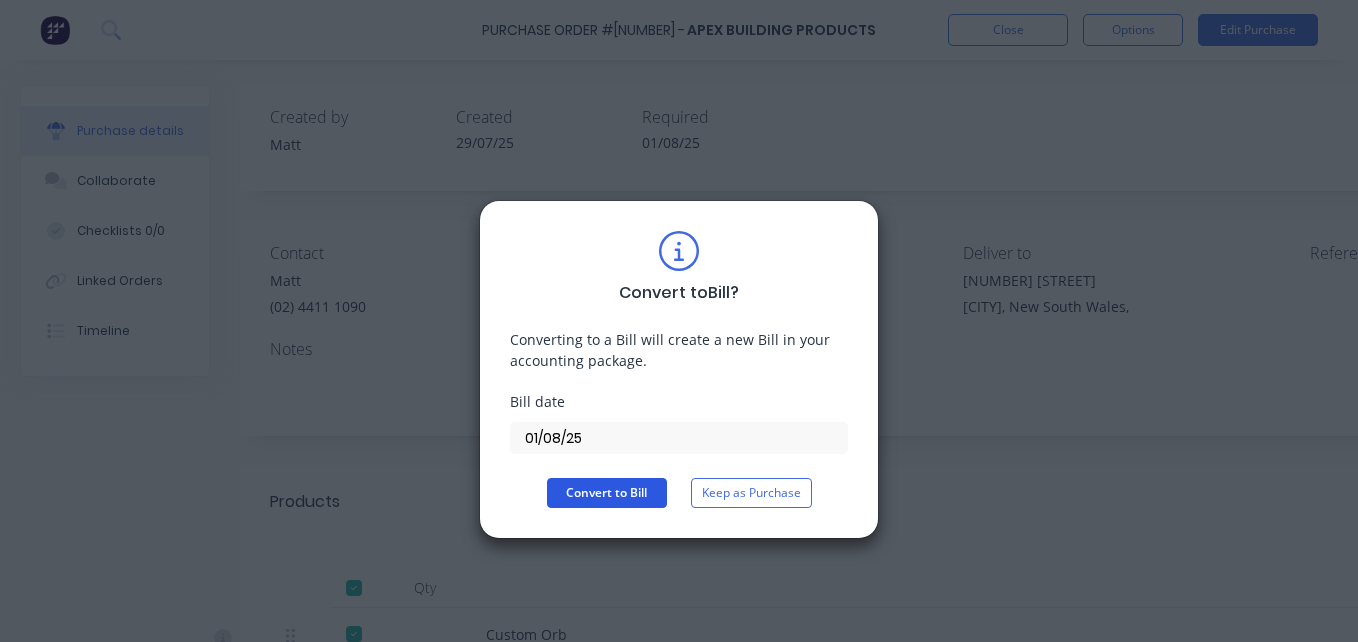 click on "Convert to Bill" at bounding box center [607, 493] 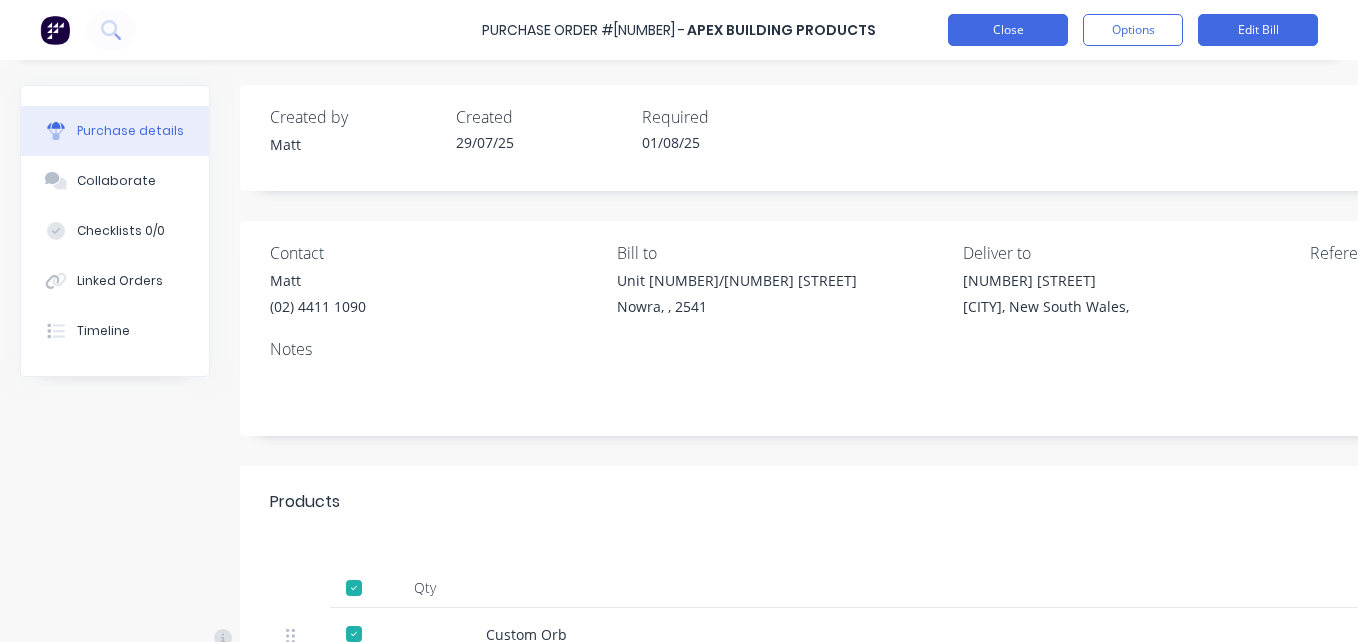 click on "Close" at bounding box center [1008, 30] 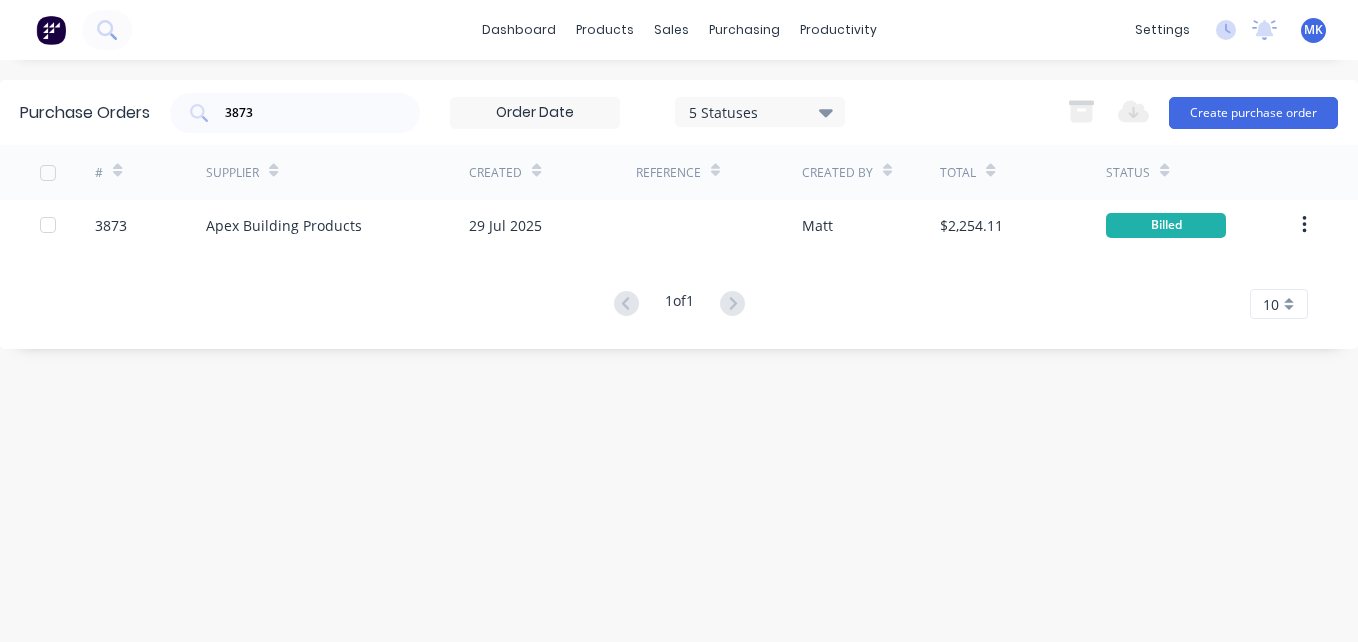 click on "Purchase Orders 3873 5 Statuses 5 Statuses Export to Excel (XLSX) Create purchase order" at bounding box center [679, 112] 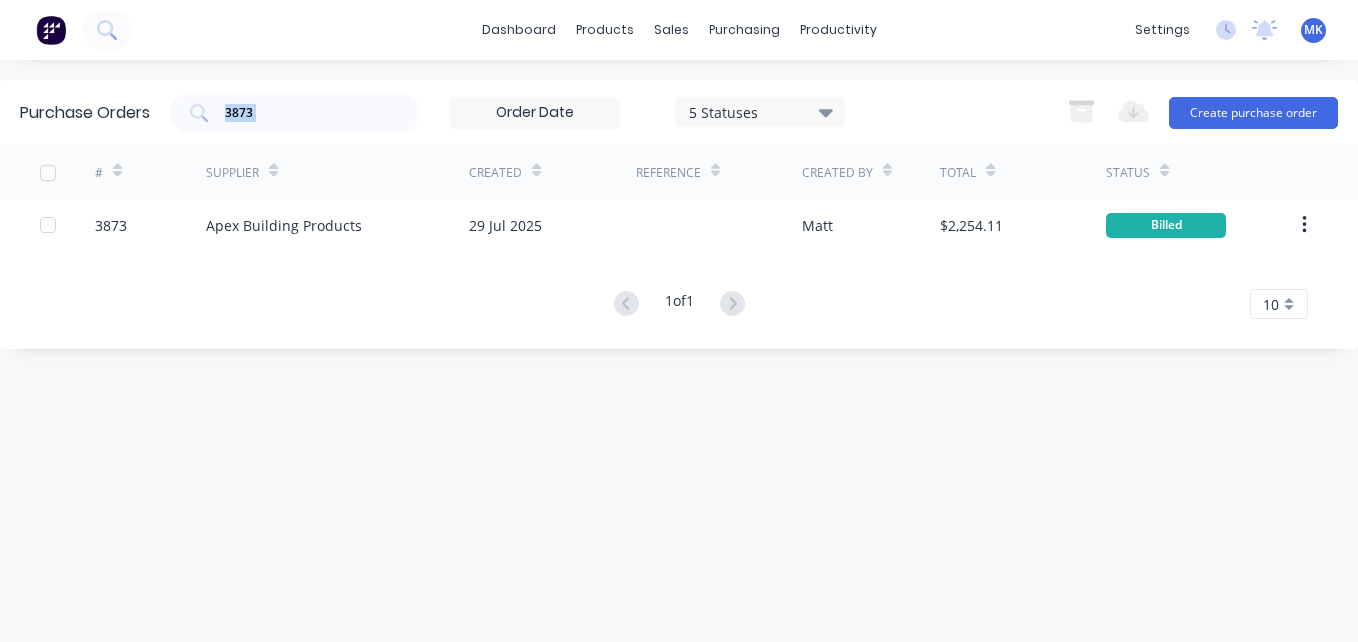 click on "Purchase Orders 3873 5 Statuses 5 Statuses Export to Excel (XLSX) Create purchase order" at bounding box center [679, 112] 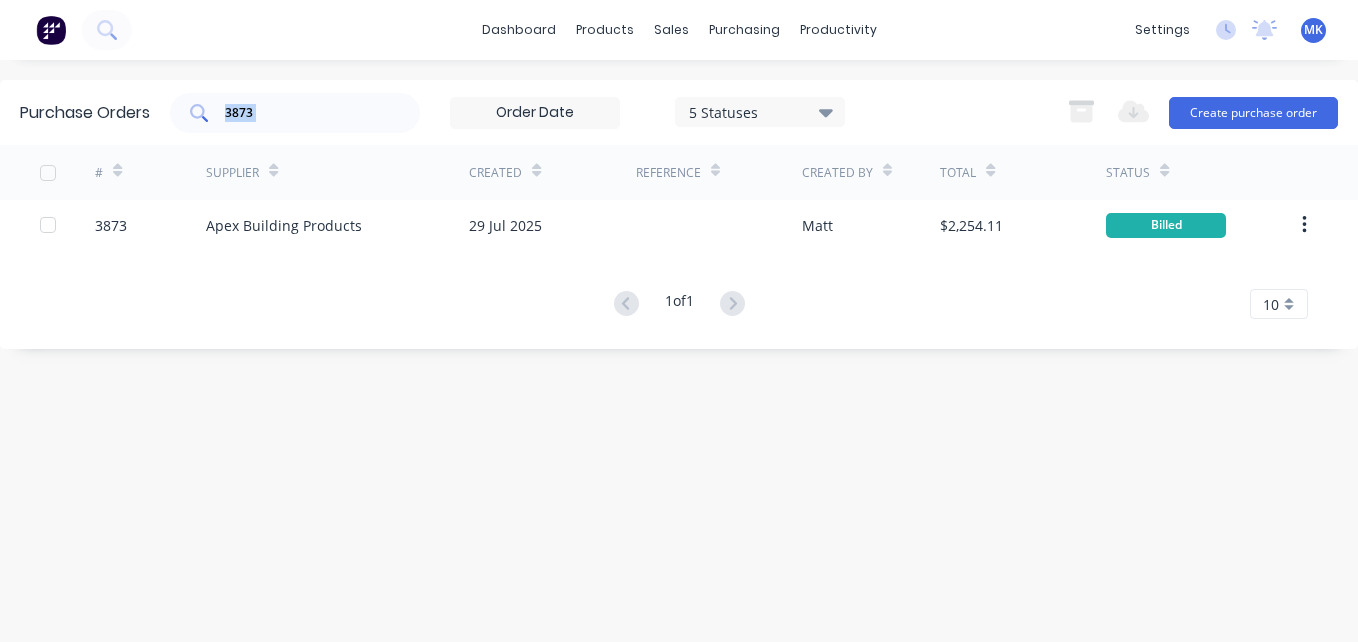 click on "3873" at bounding box center [295, 113] 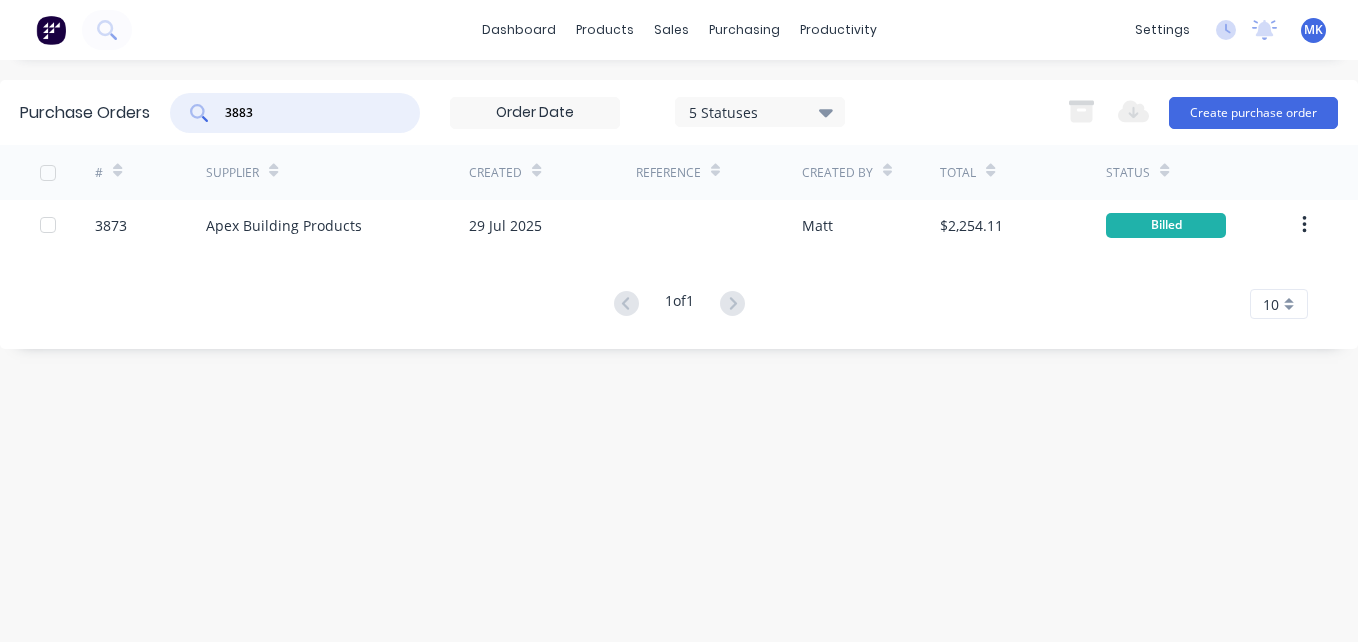 type on "3883" 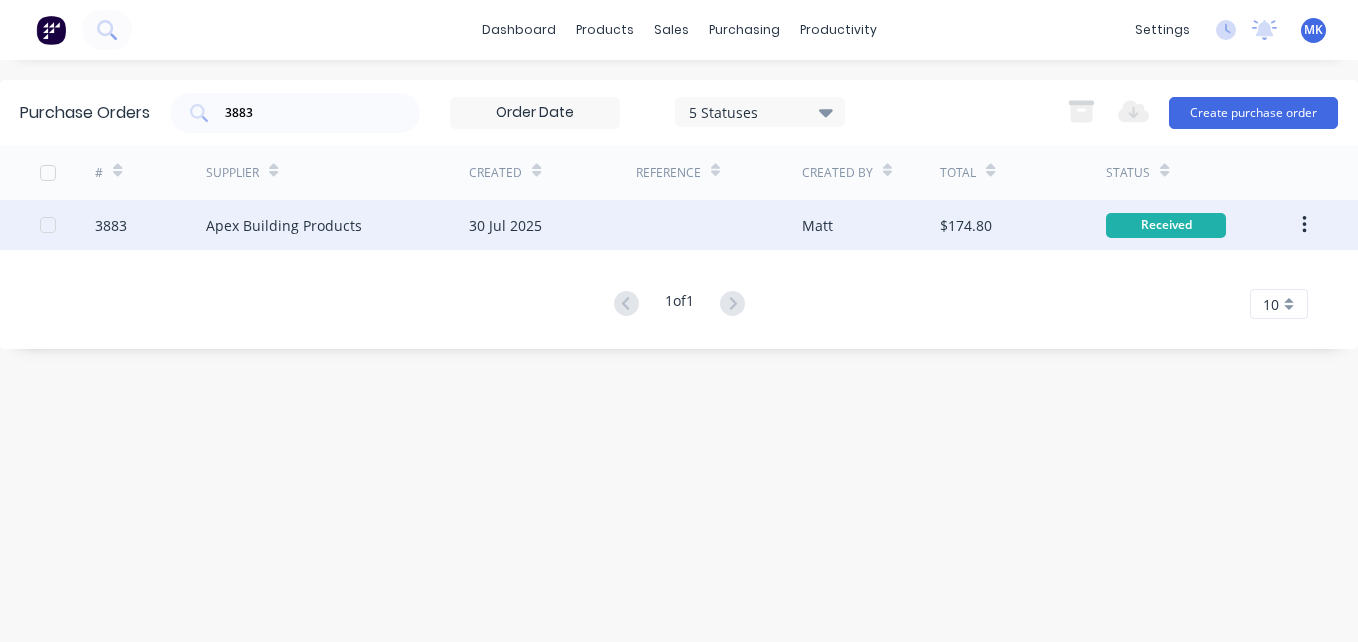 click on "30 Jul 2025" at bounding box center [505, 225] 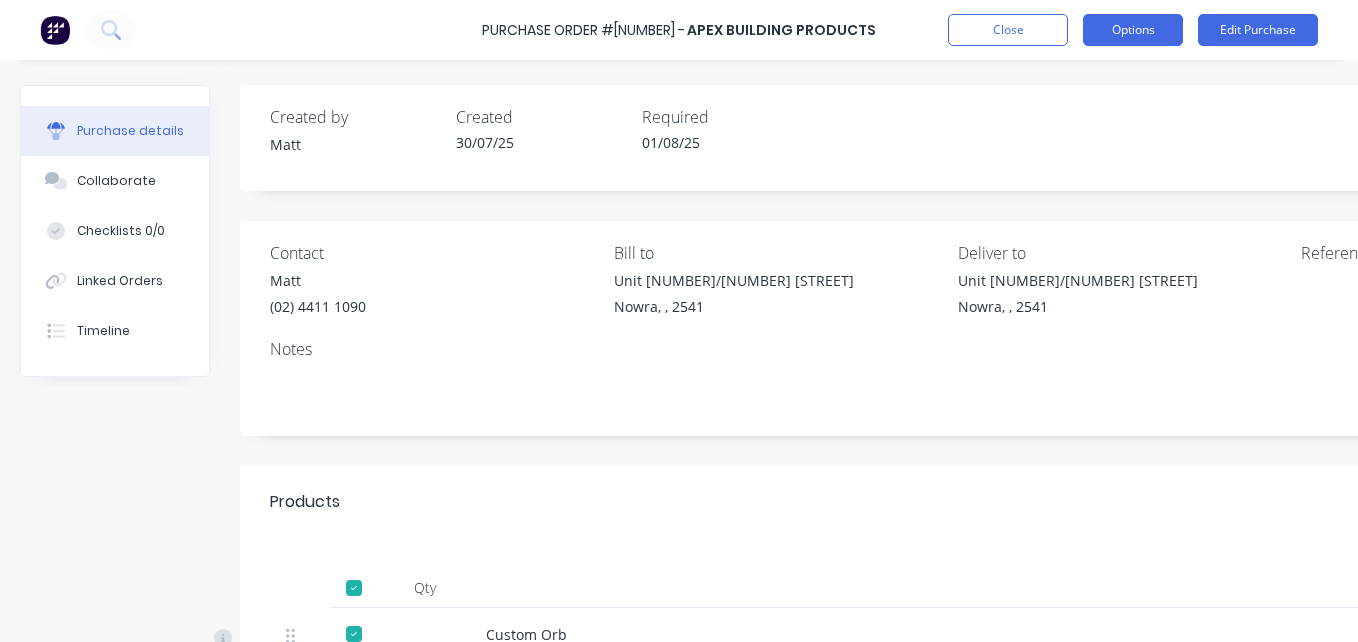 click on "Options" at bounding box center [1133, 30] 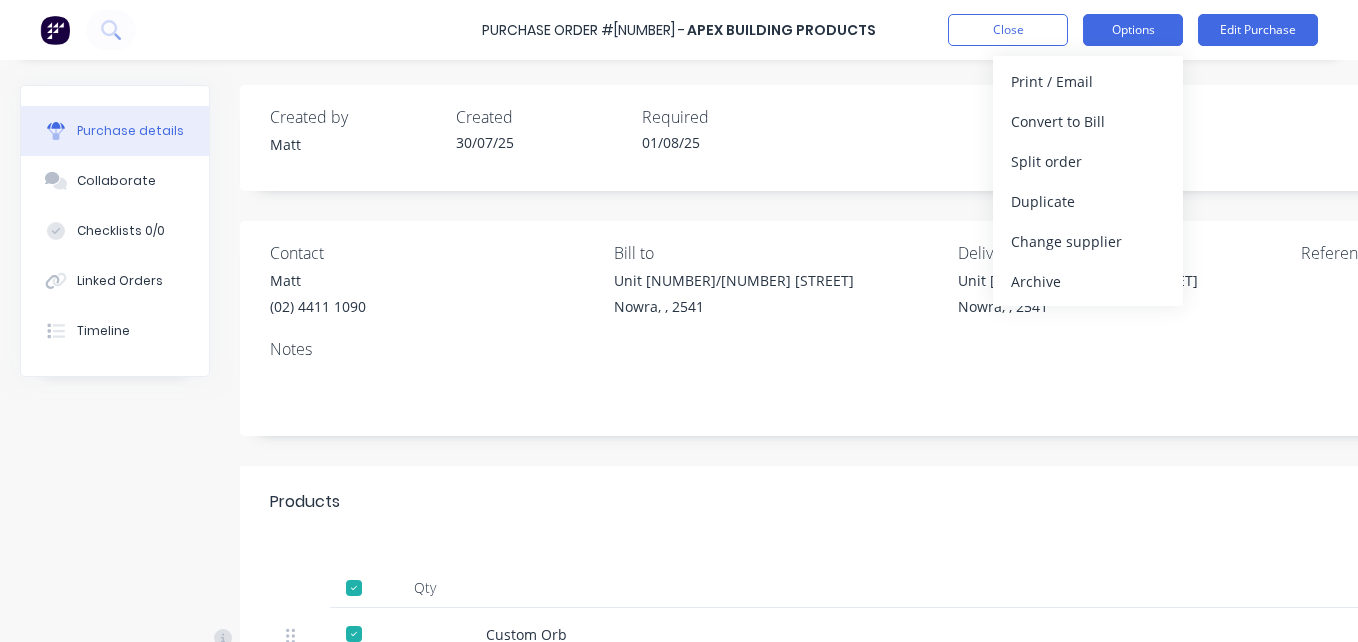 click on "Convert to Bill" at bounding box center [1088, 121] 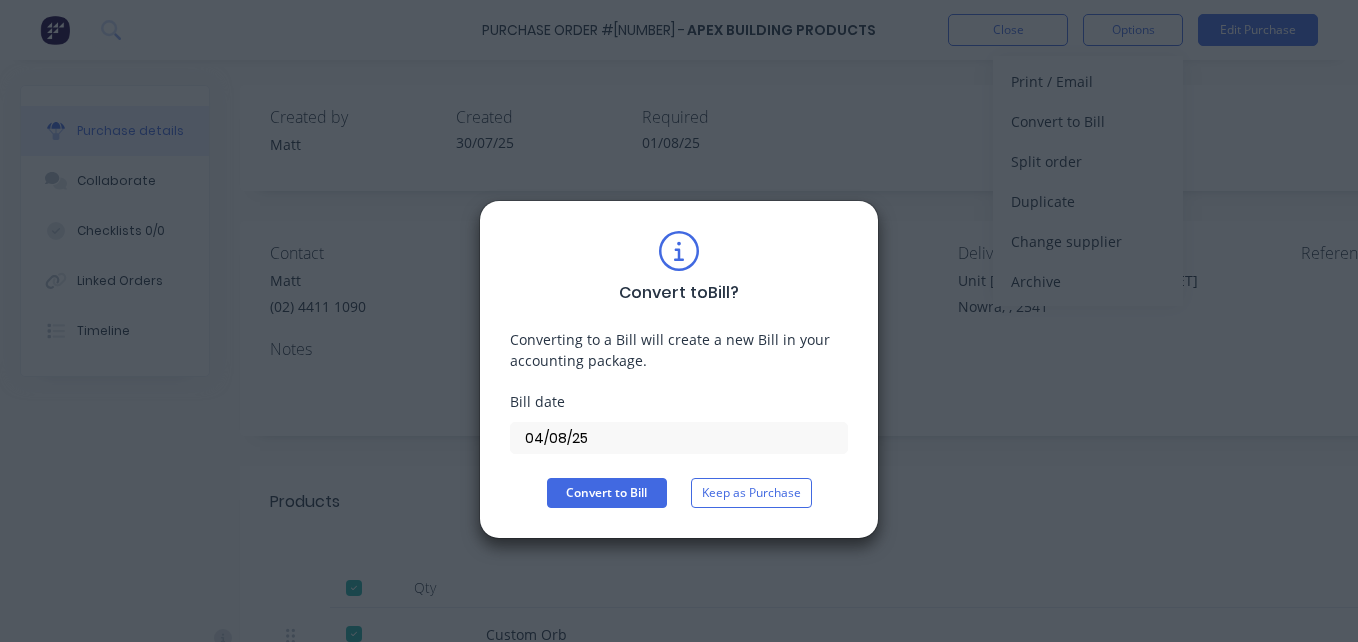 click on "04/08/25" at bounding box center (679, 438) 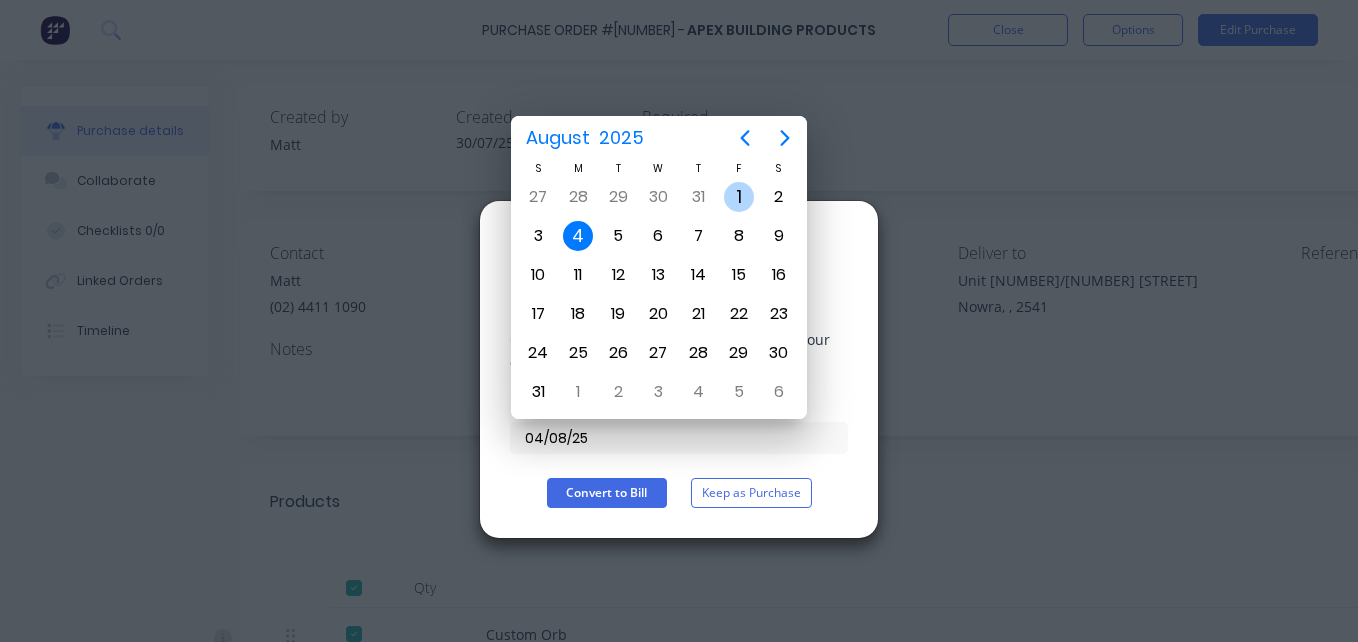 click on "1" at bounding box center [739, 197] 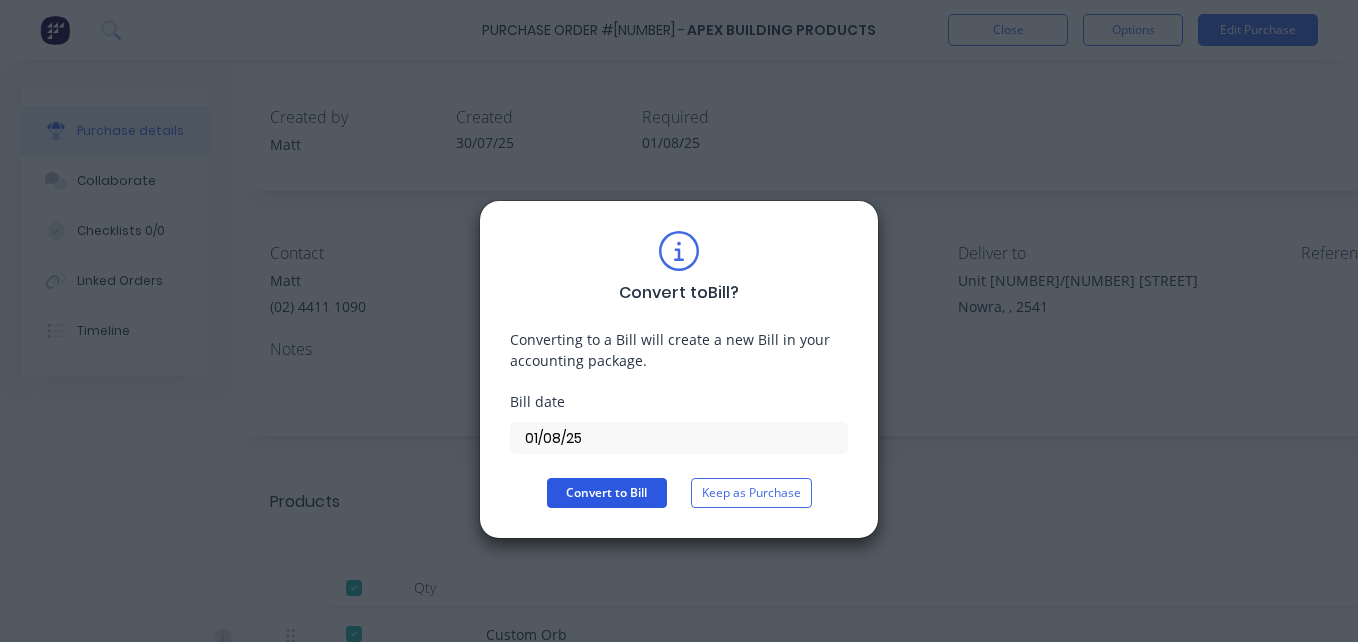 click on "Convert to Bill" at bounding box center (607, 493) 